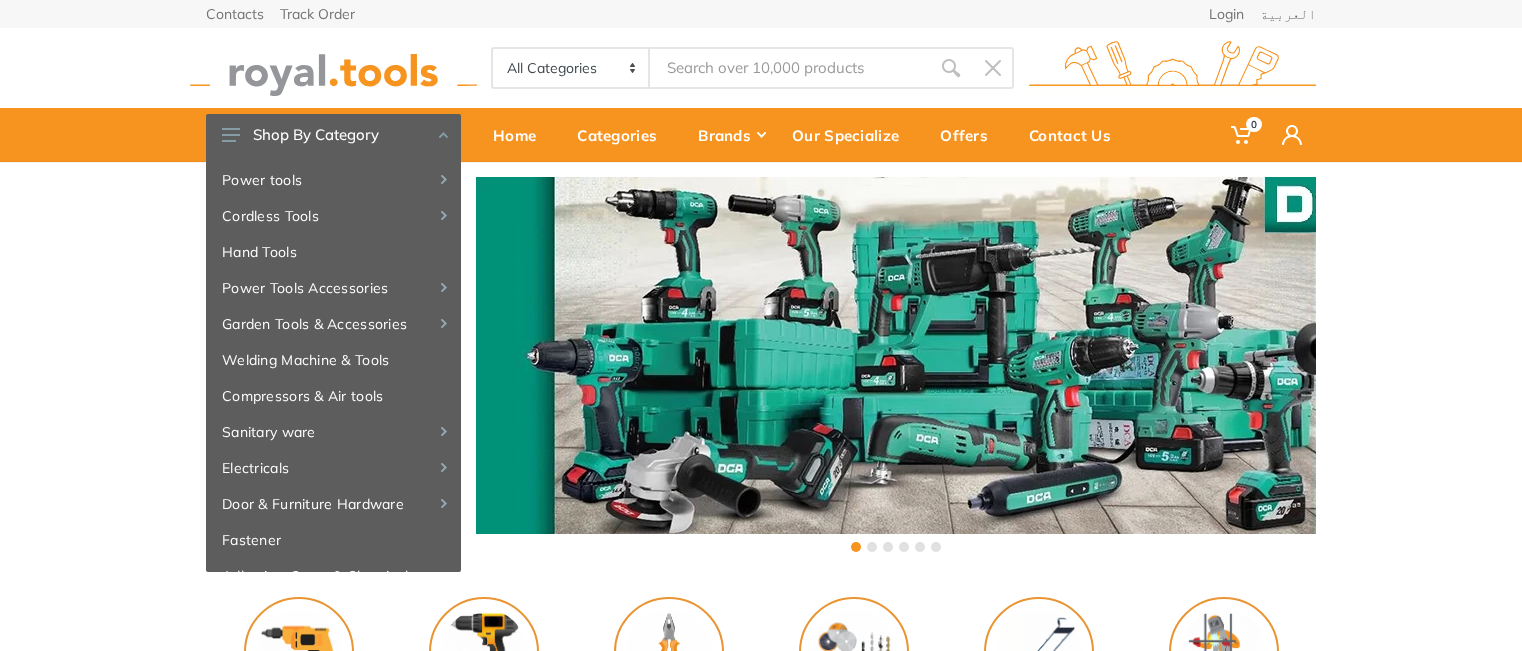 scroll, scrollTop: 0, scrollLeft: 0, axis: both 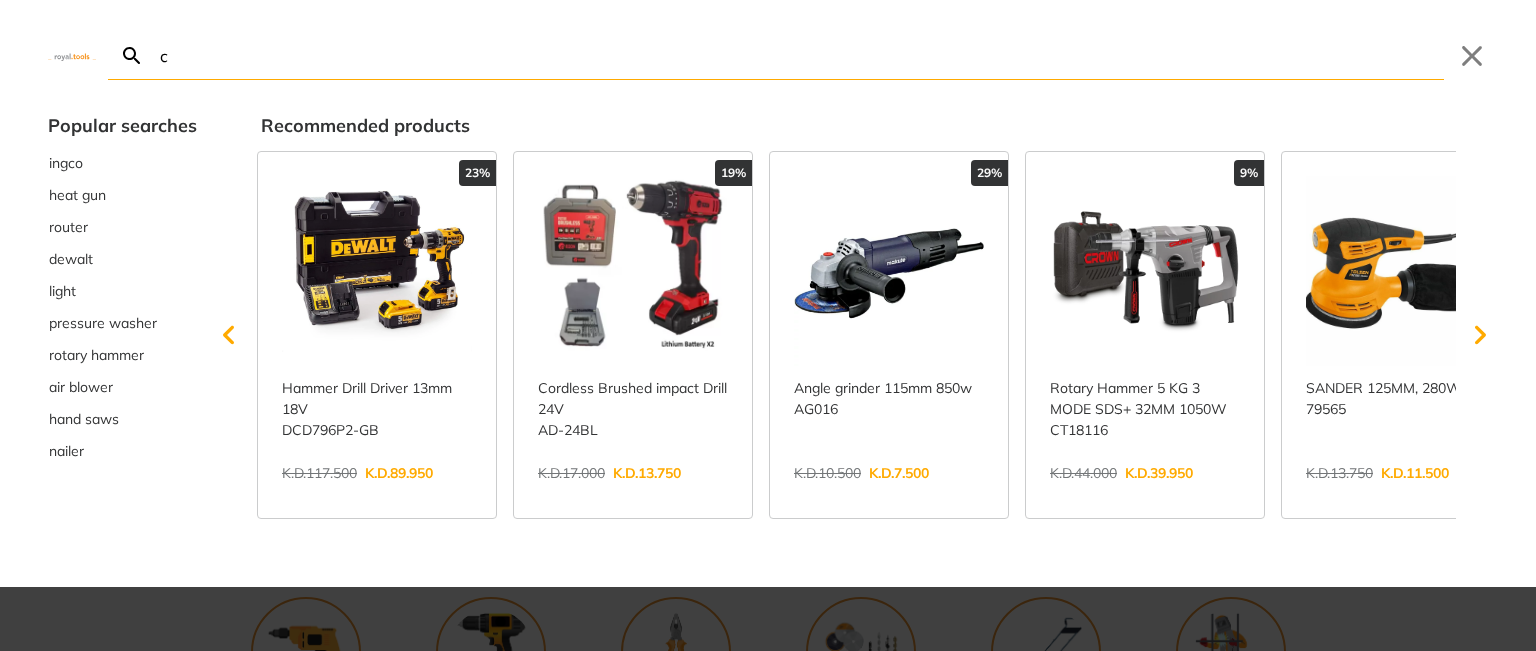type on "c" 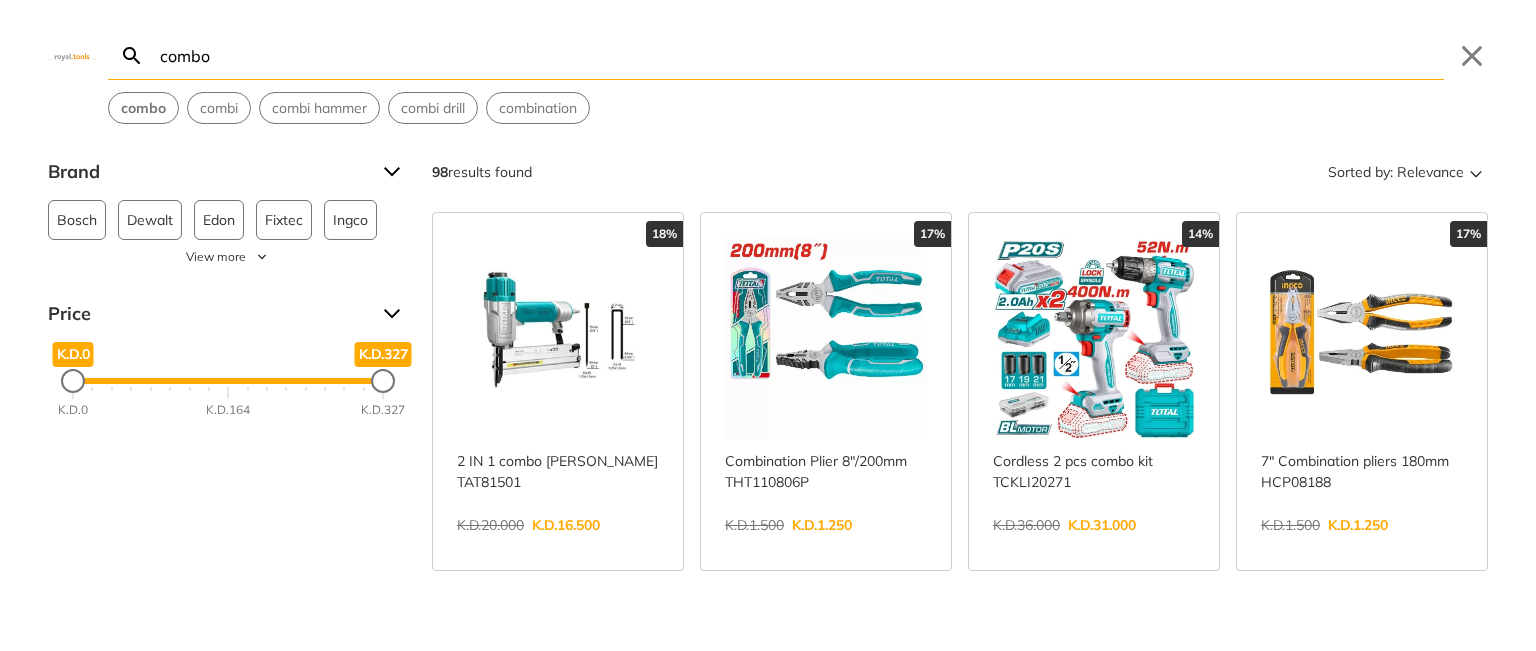 click on "Submit" at bounding box center [107, 31] 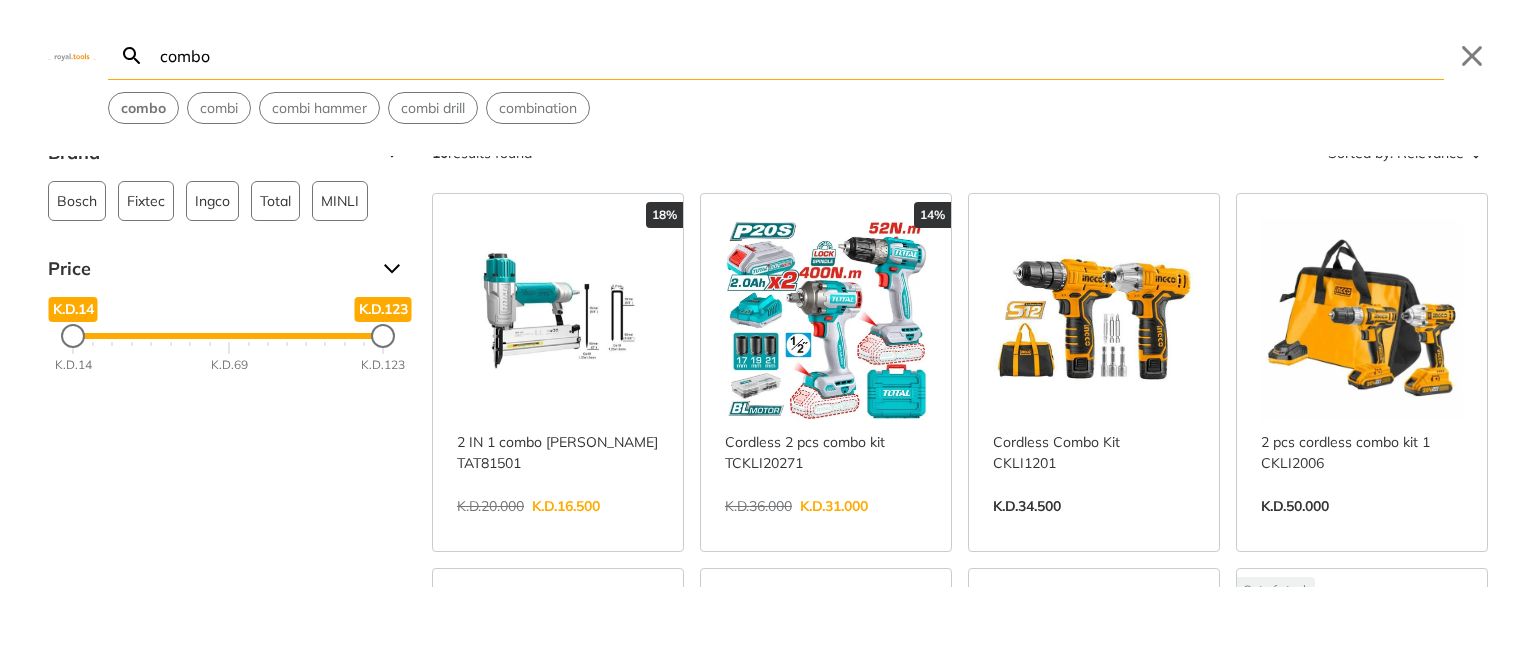 scroll, scrollTop: 0, scrollLeft: 0, axis: both 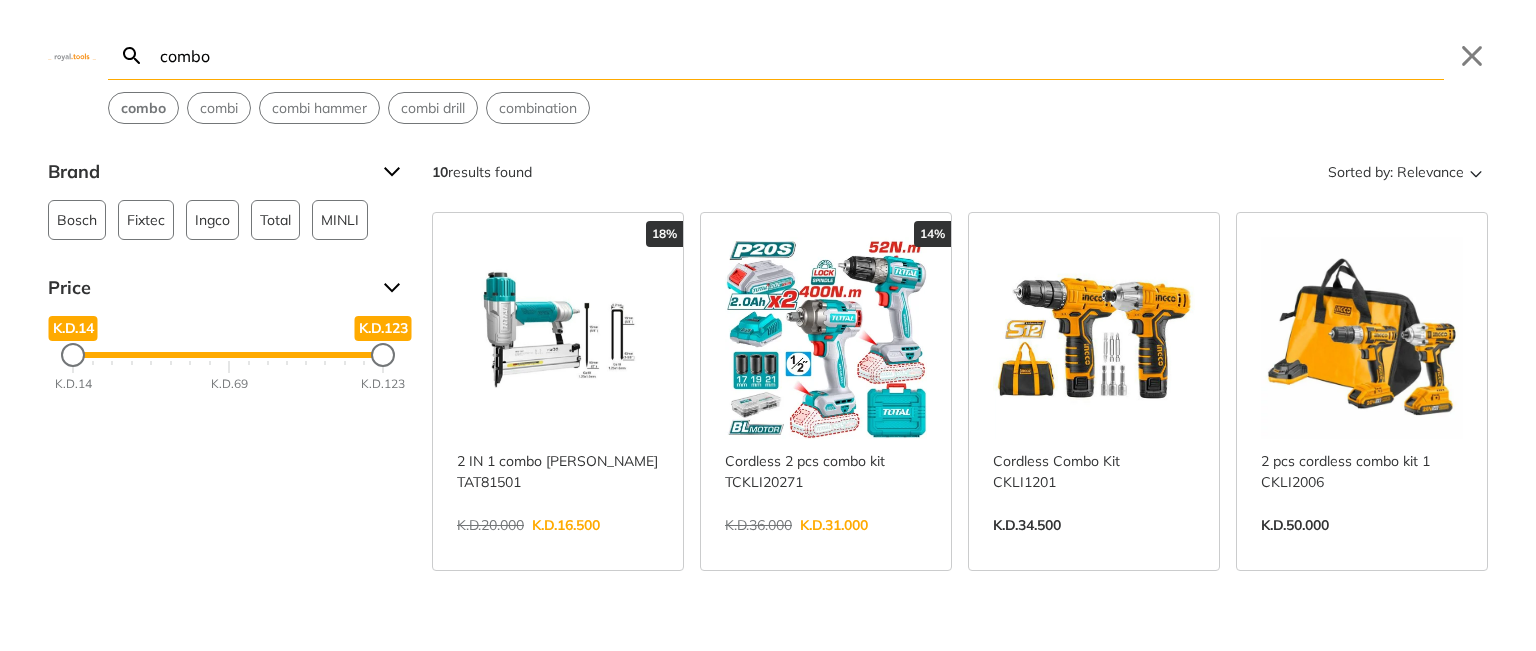 click on "0" at bounding box center [768, 325] 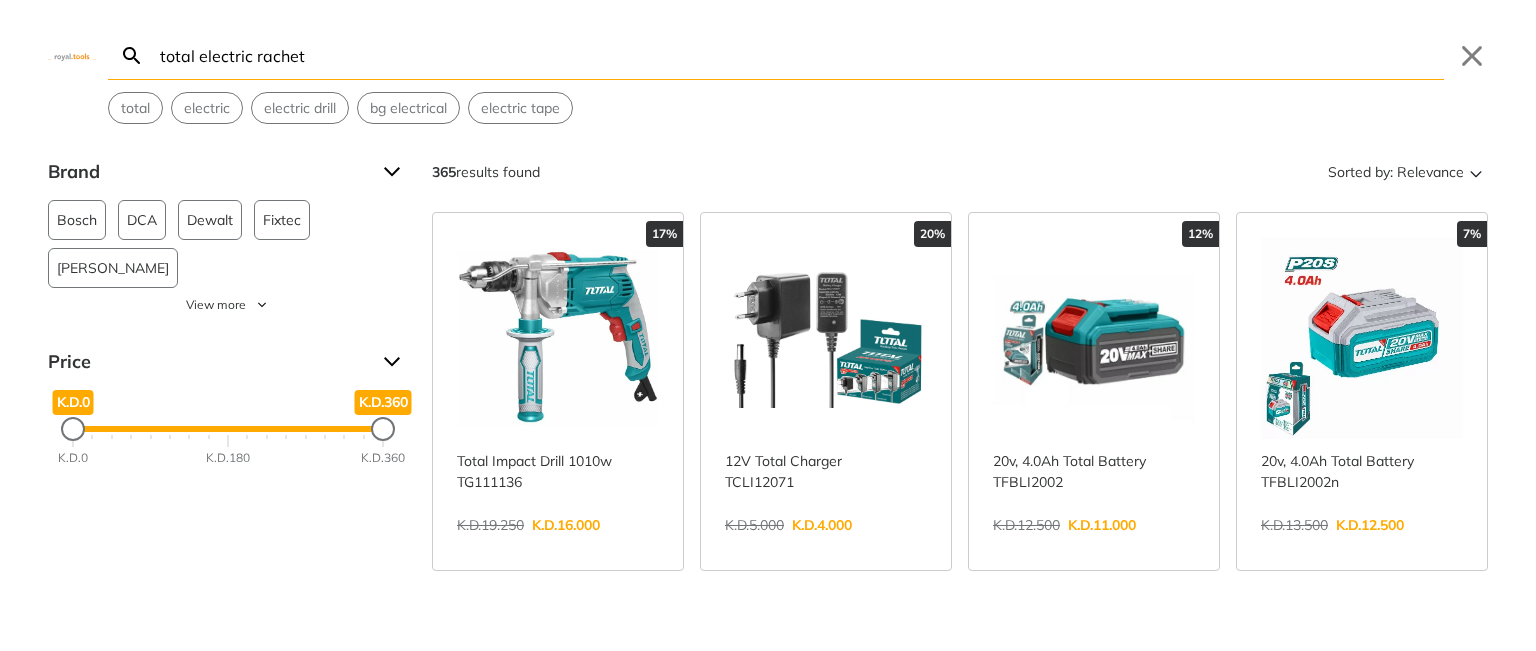 type on "total electric rachet" 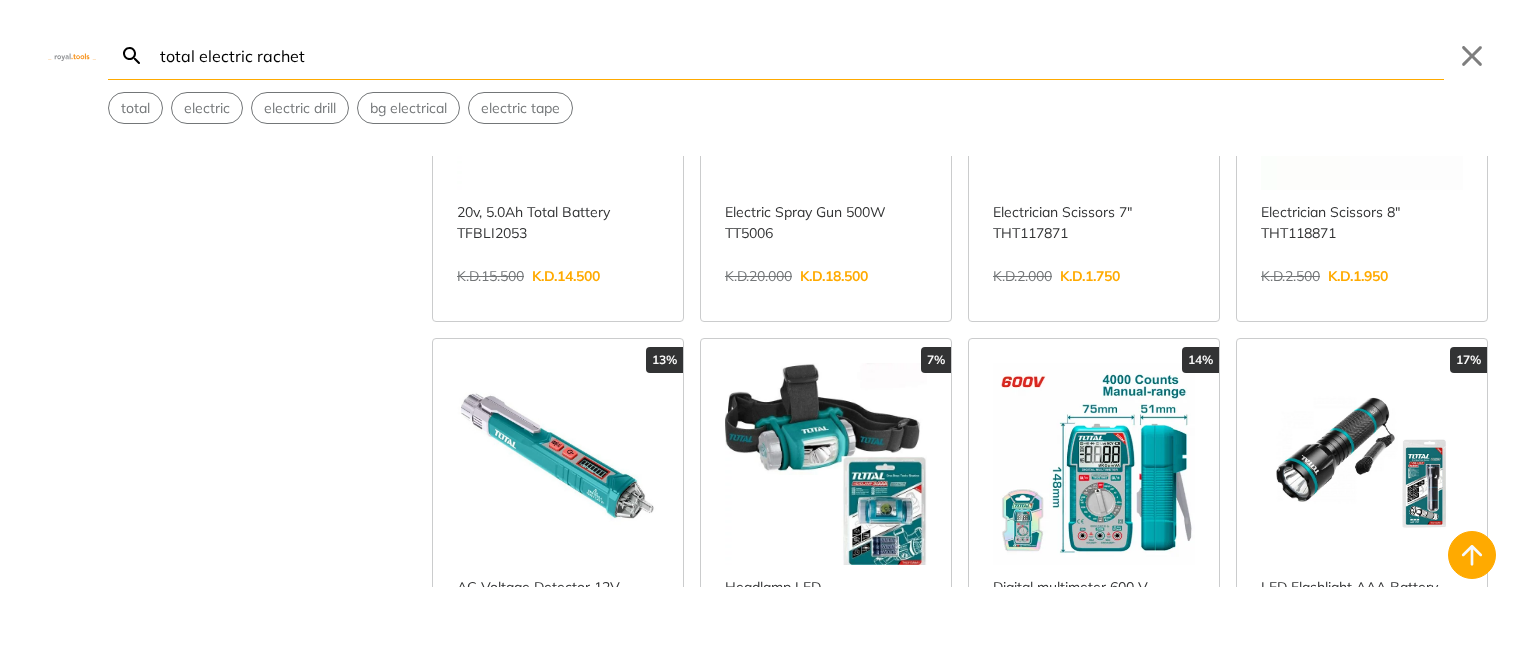 scroll, scrollTop: 0, scrollLeft: 0, axis: both 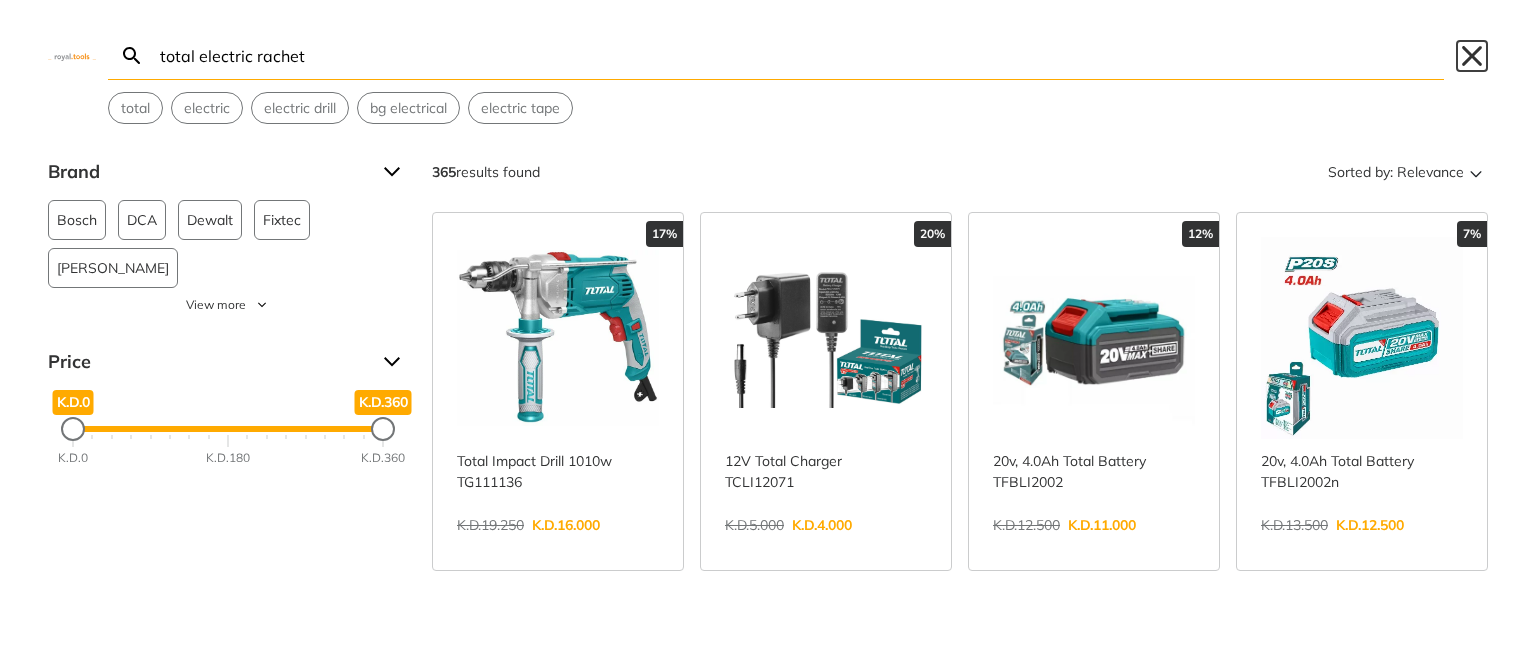 click on "Close" at bounding box center [1472, 56] 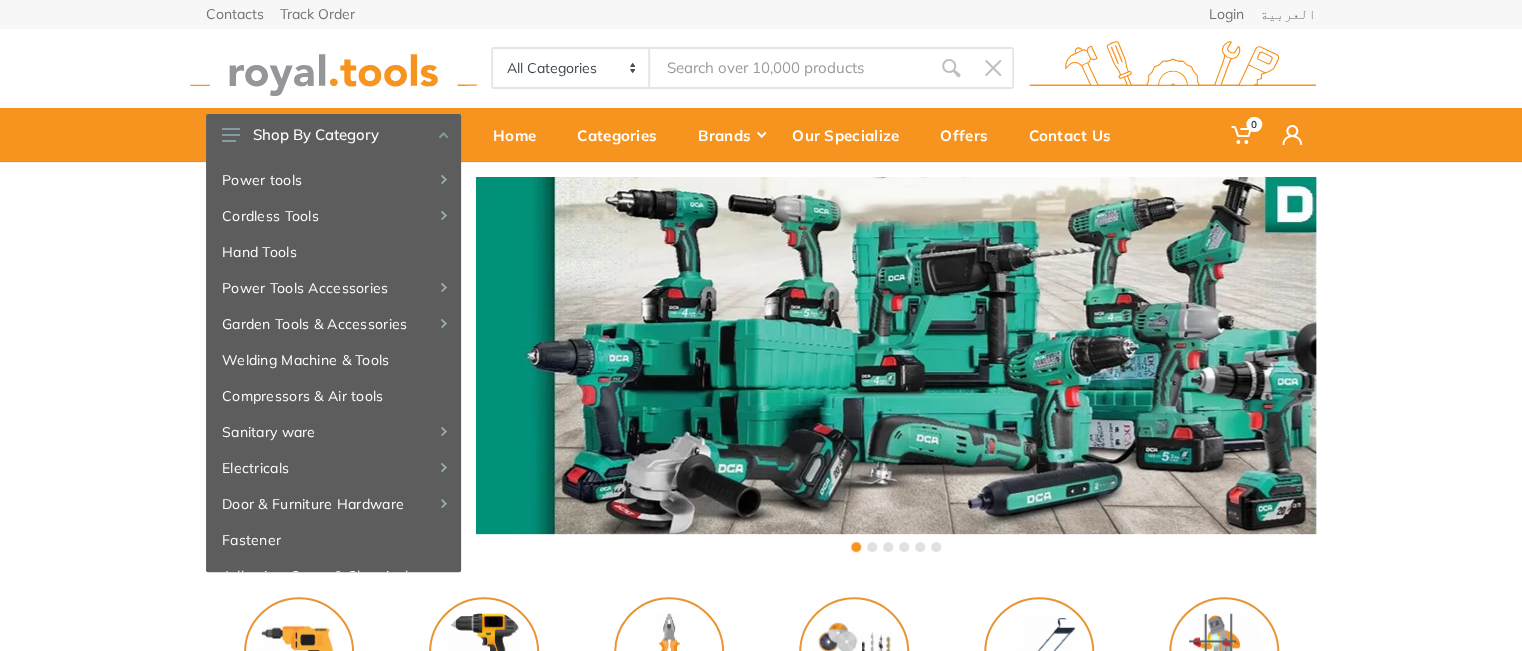 click on "‹ ›" at bounding box center (761, 367) 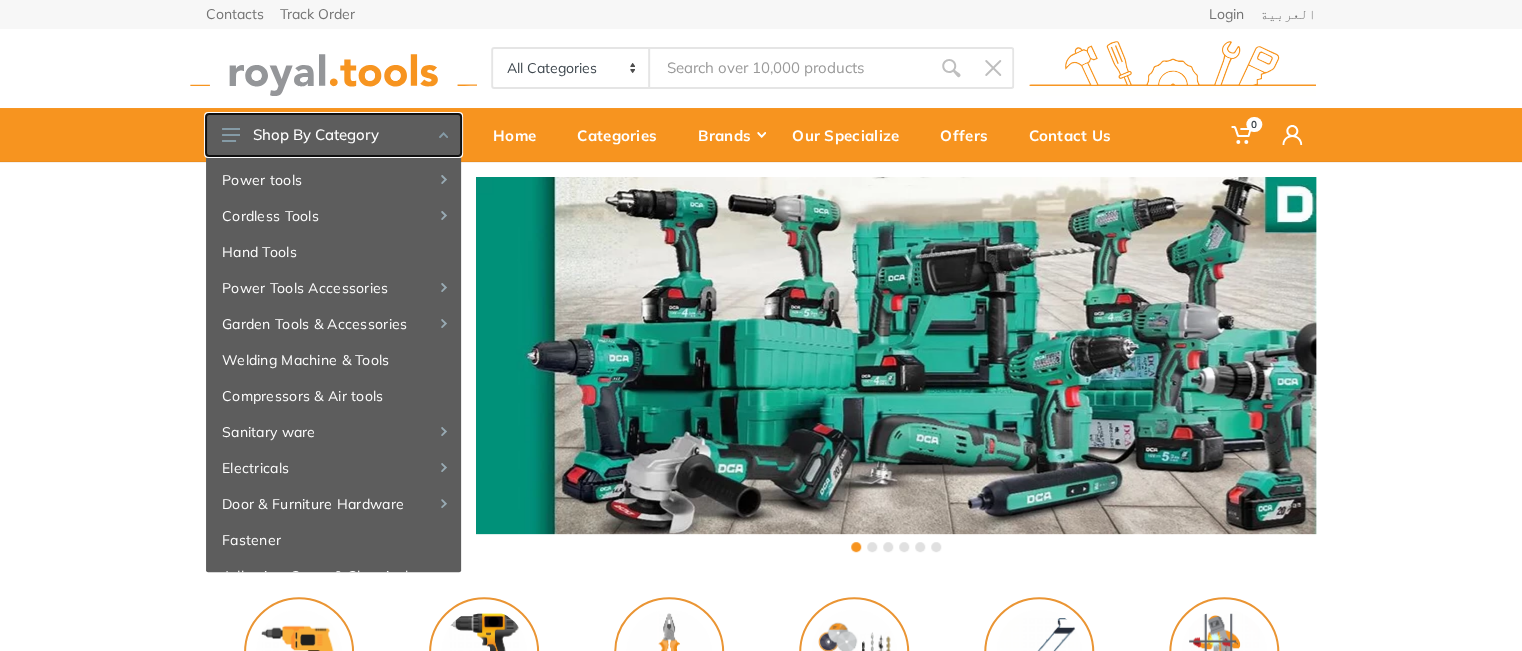 click on "Shop By Category" at bounding box center [333, 135] 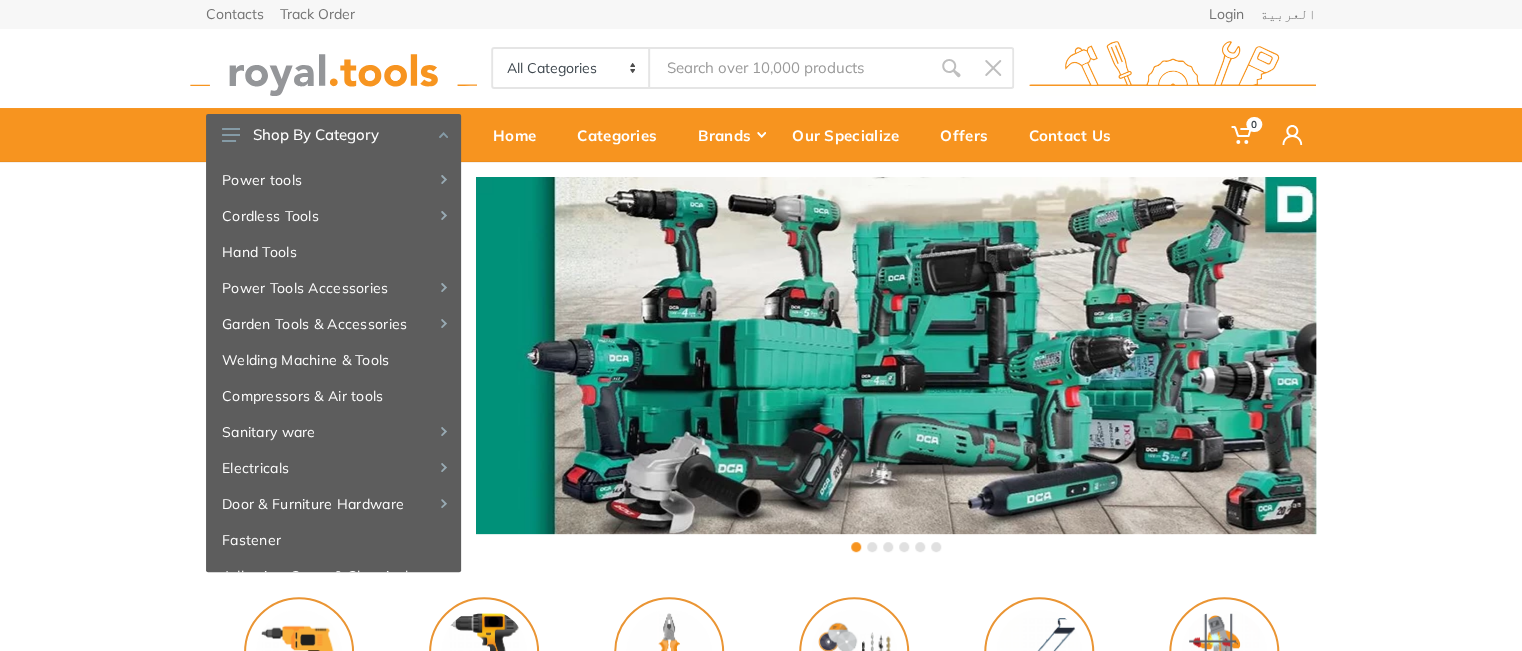 click on "All Categories
Power tools
Cordless Tools
Hand Tools
Power Tools Accessories
Sanitary ware" at bounding box center [761, 68] 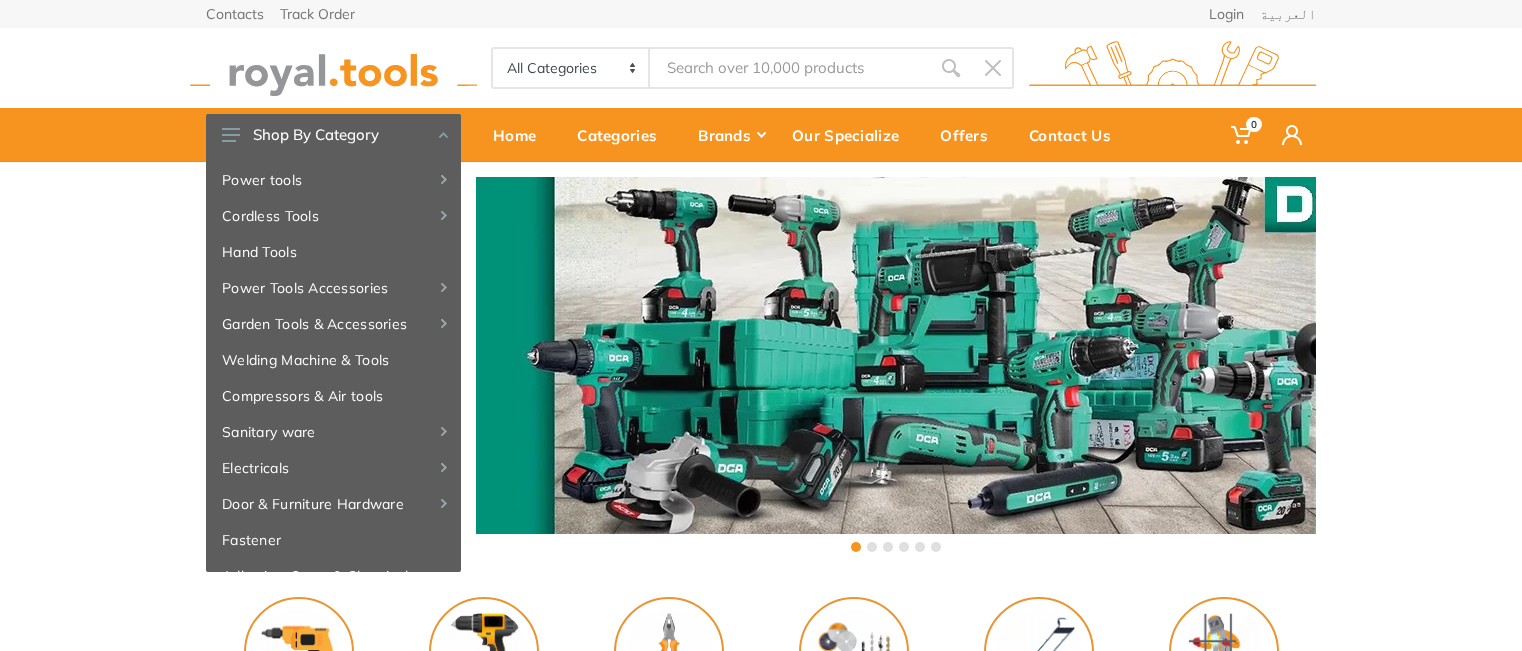 scroll, scrollTop: 0, scrollLeft: 0, axis: both 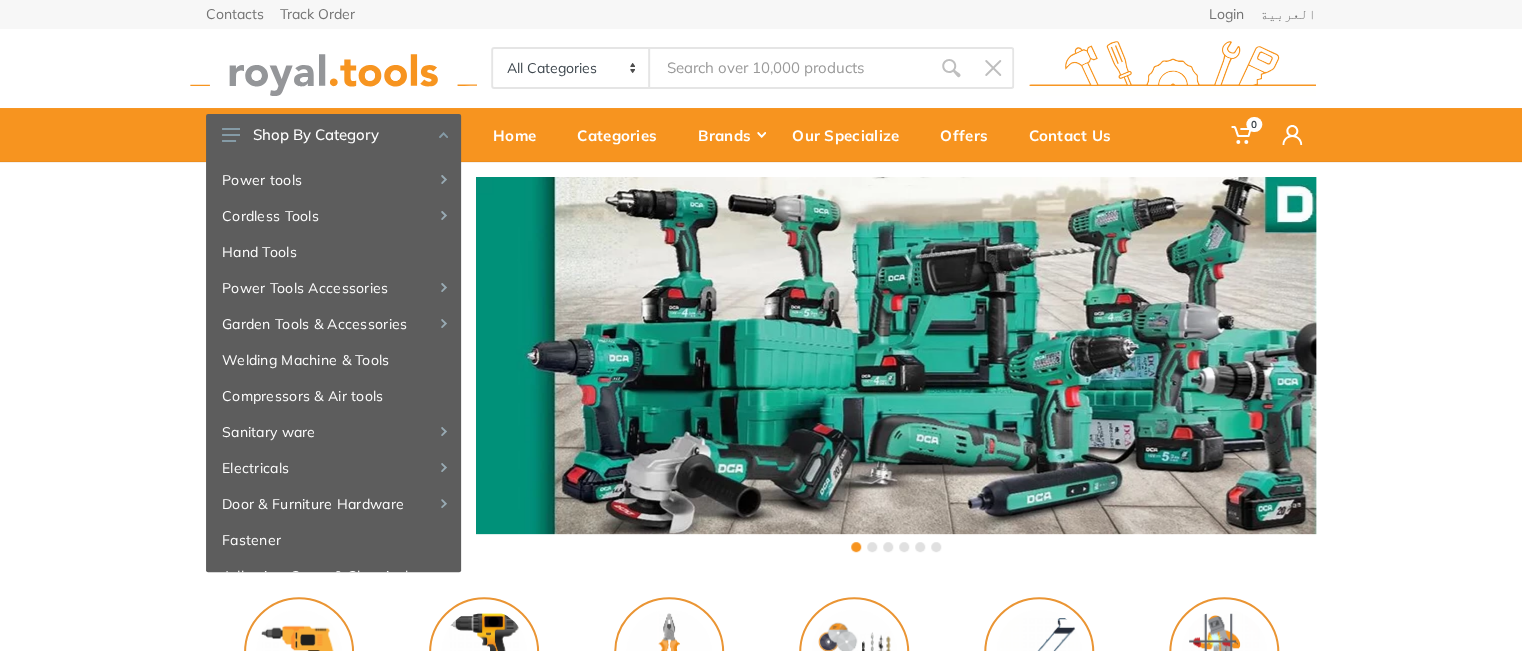 click at bounding box center (333, 68) 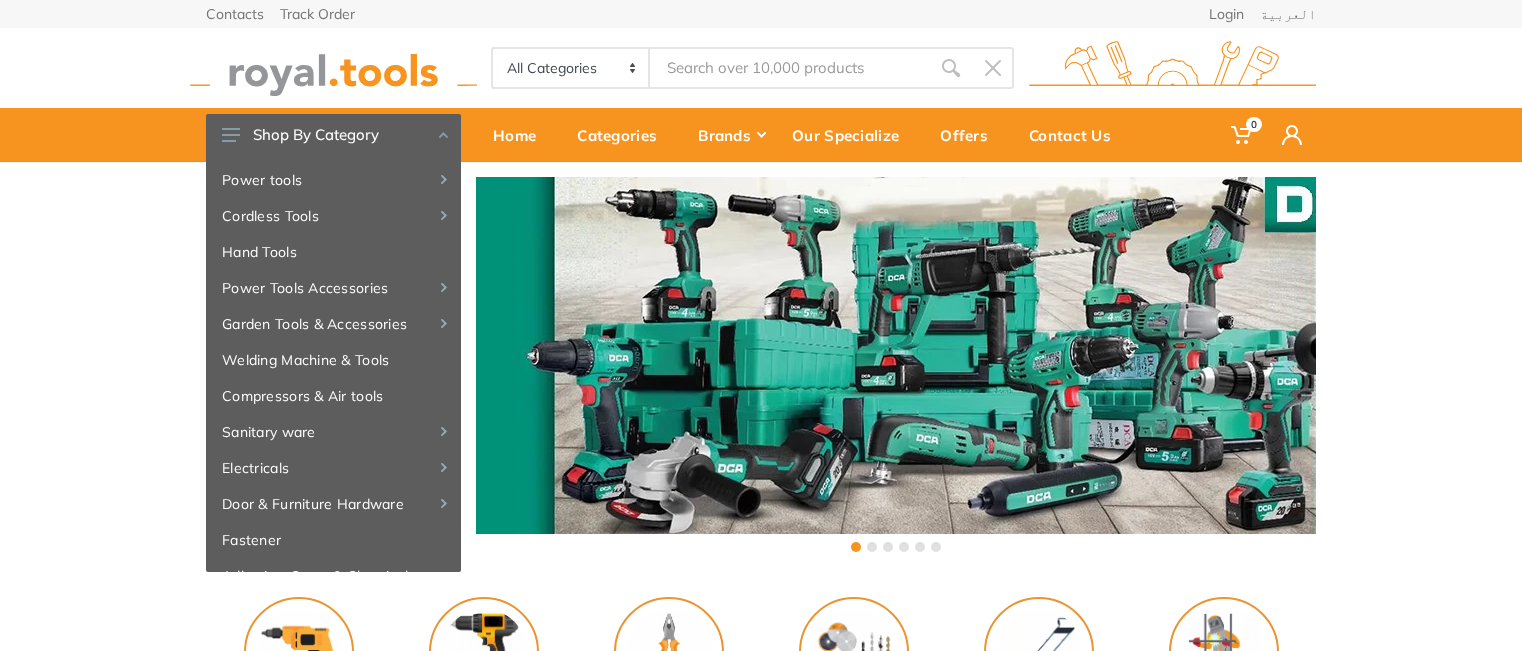 scroll, scrollTop: 0, scrollLeft: 0, axis: both 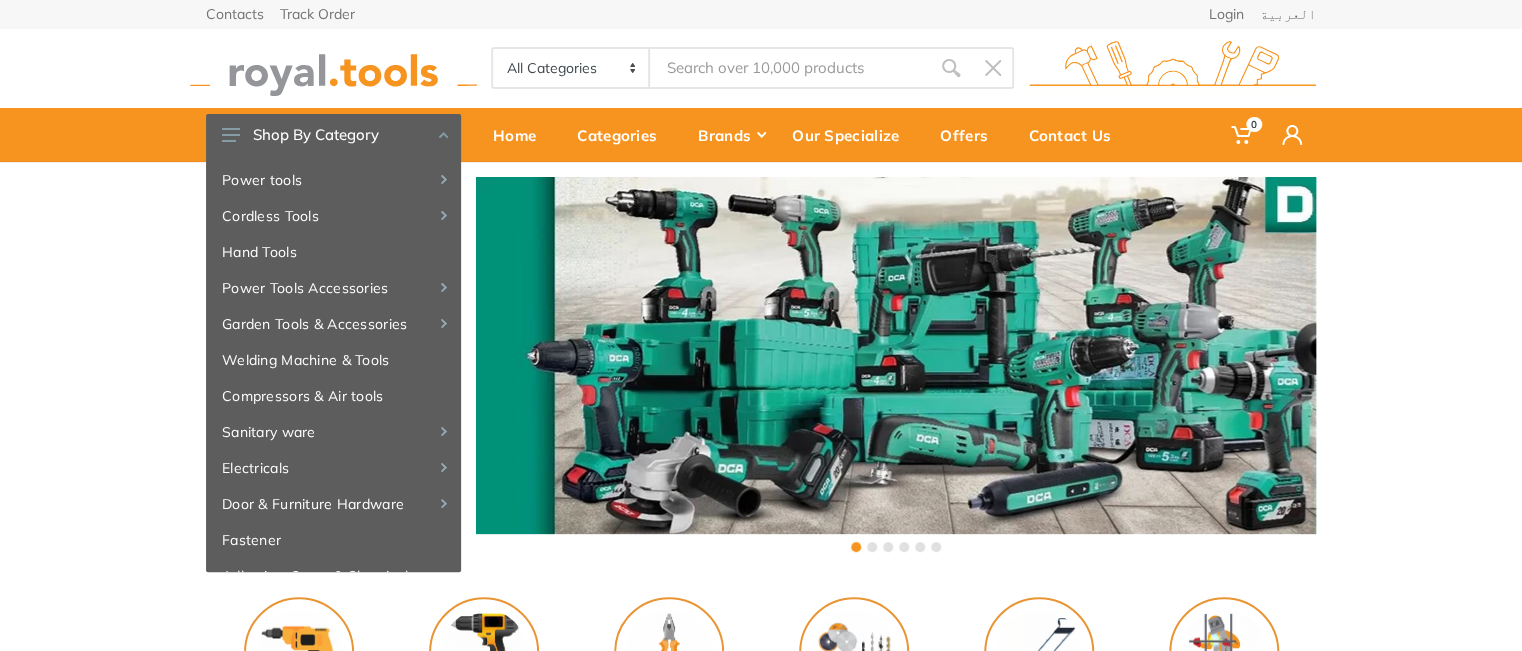 click on "All Categories
Power tools
Cordless Tools
Hand Tools
Power Tools Accessories
Garden Tools & Accessories
Welding Machine & Tools" at bounding box center [571, 68] 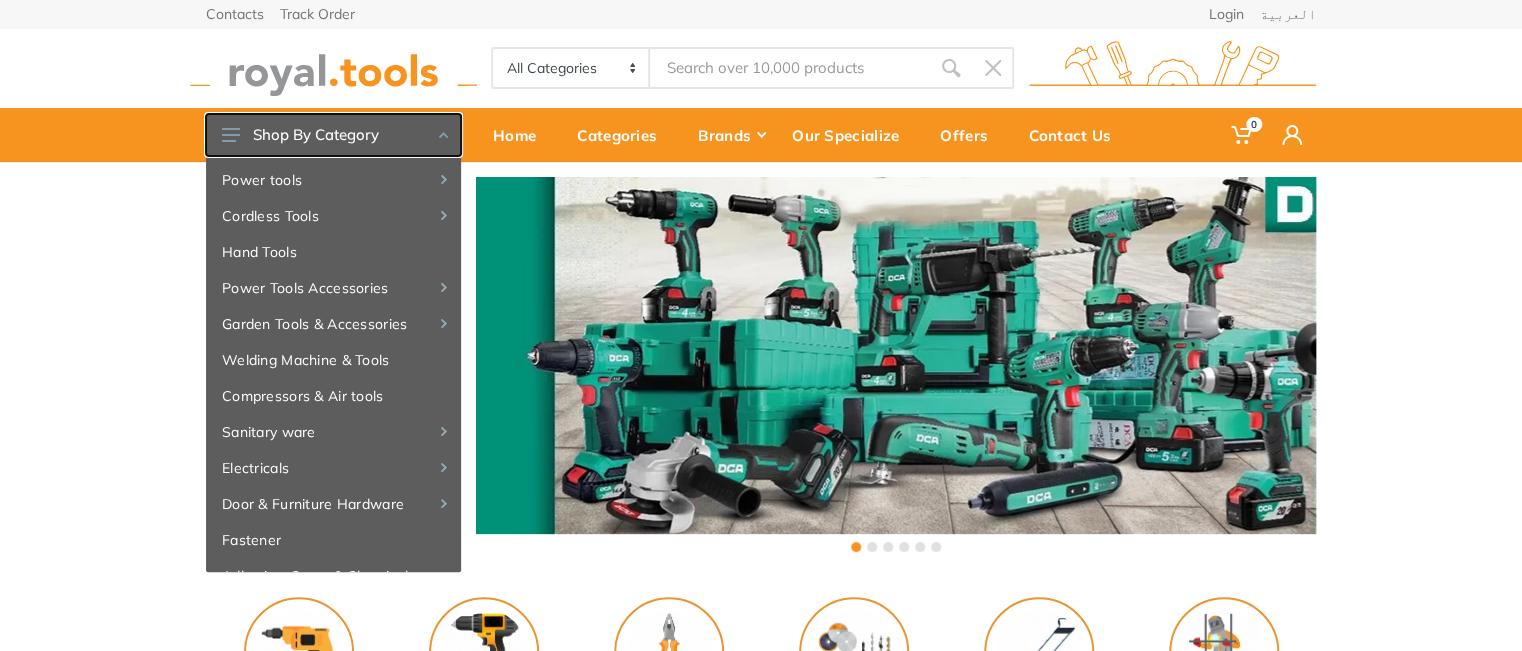 click on "Shop By Category" at bounding box center [333, 135] 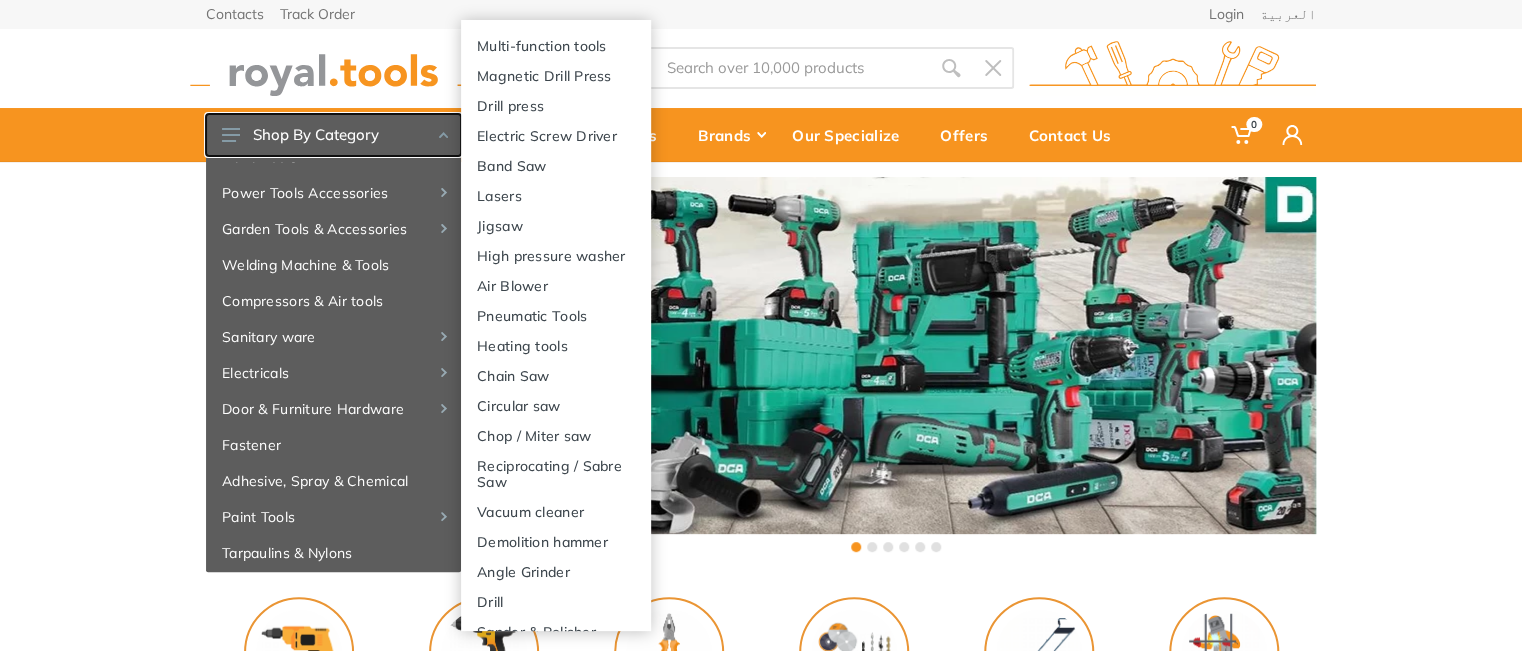 type 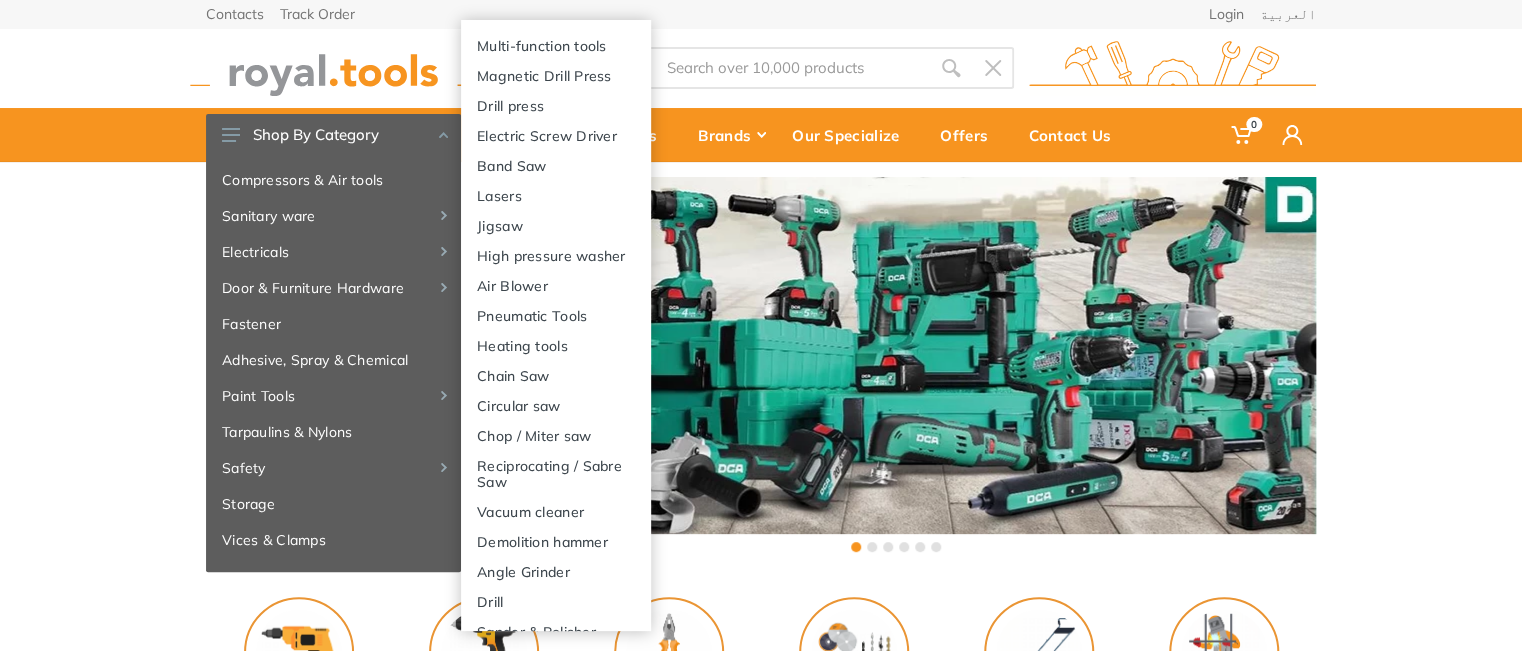 scroll, scrollTop: 0, scrollLeft: 0, axis: both 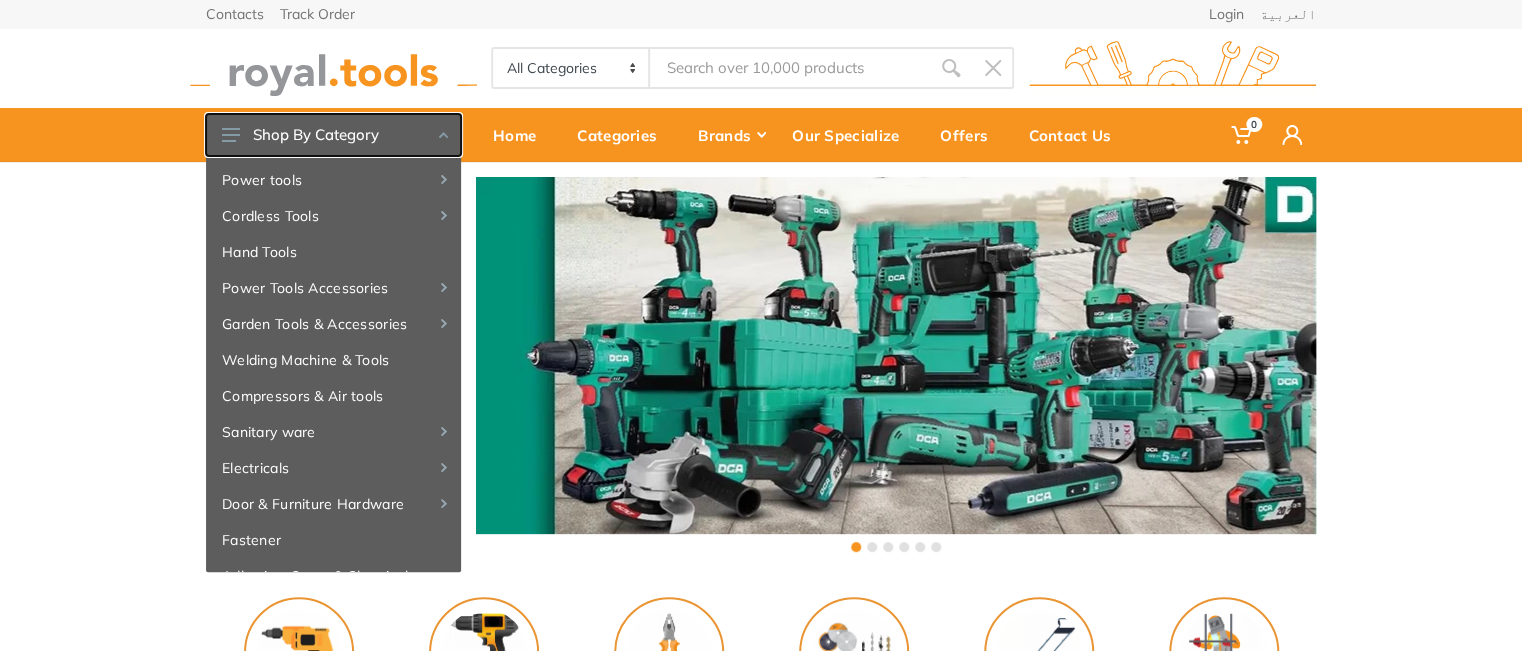 click on "Shop By Category" at bounding box center [333, 135] 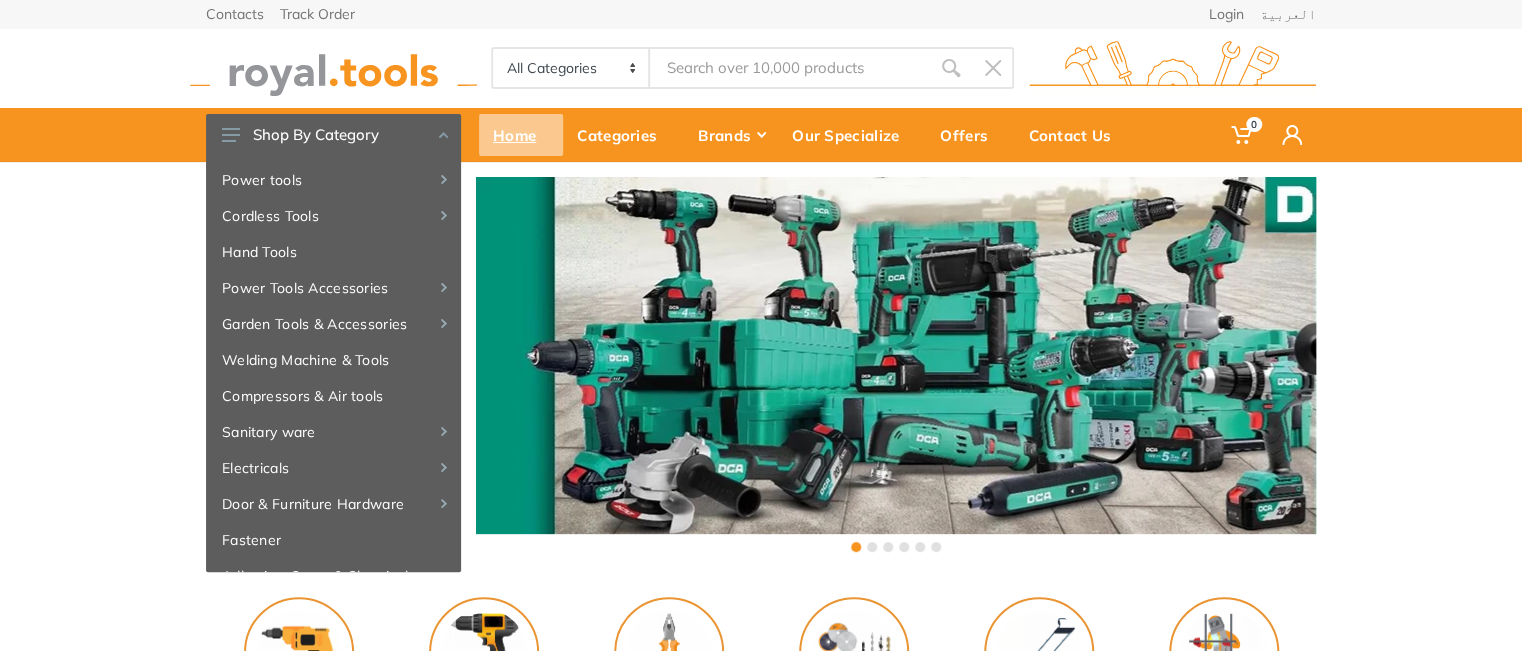 click on "Home" at bounding box center [521, 135] 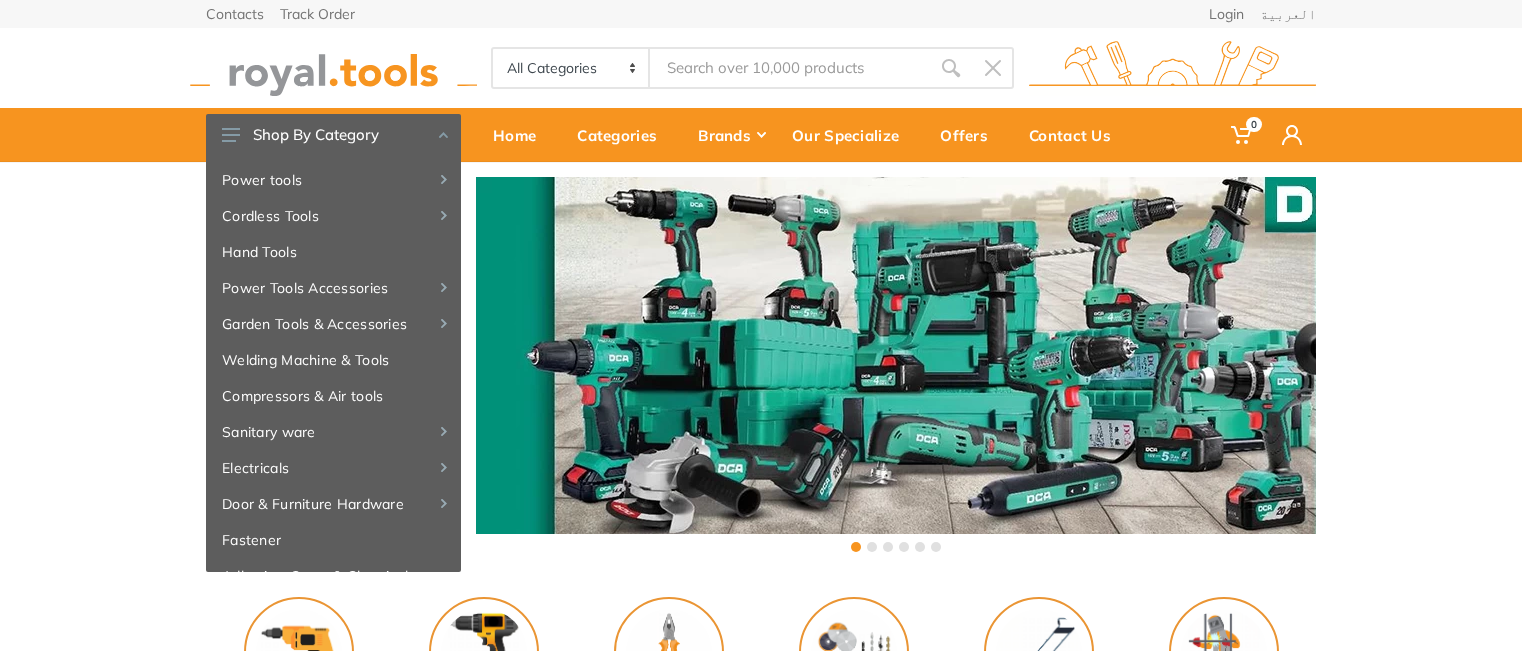 scroll, scrollTop: 0, scrollLeft: 0, axis: both 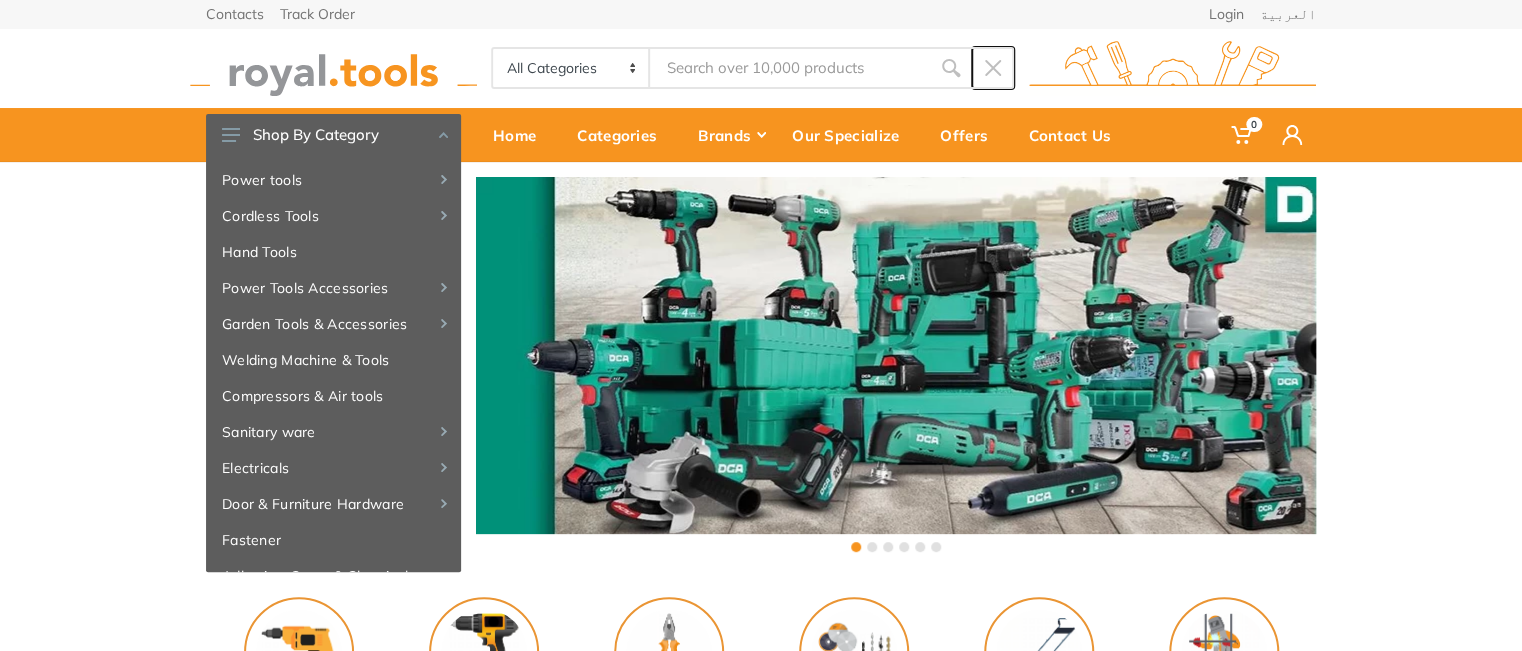 click 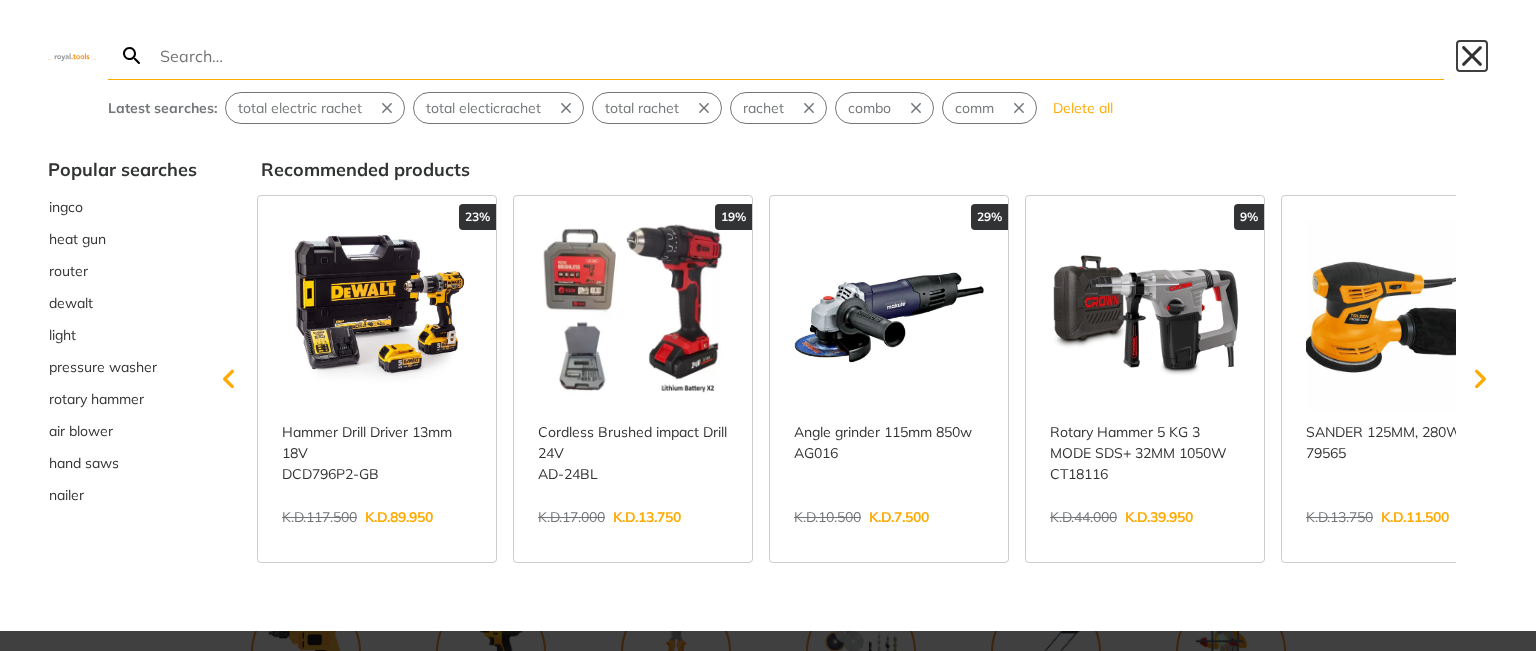drag, startPoint x: 1472, startPoint y: 56, endPoint x: 981, endPoint y: 49, distance: 491.0499 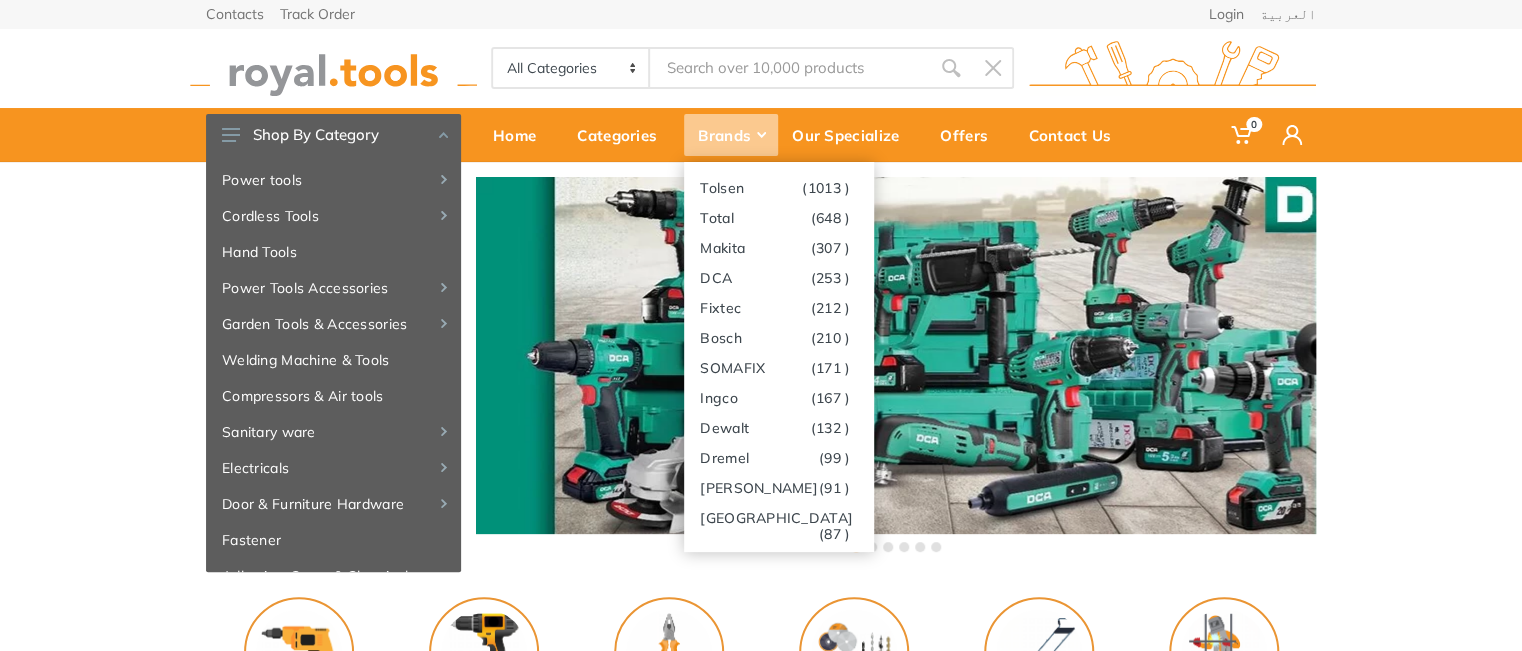 click on "Brands" at bounding box center [731, 135] 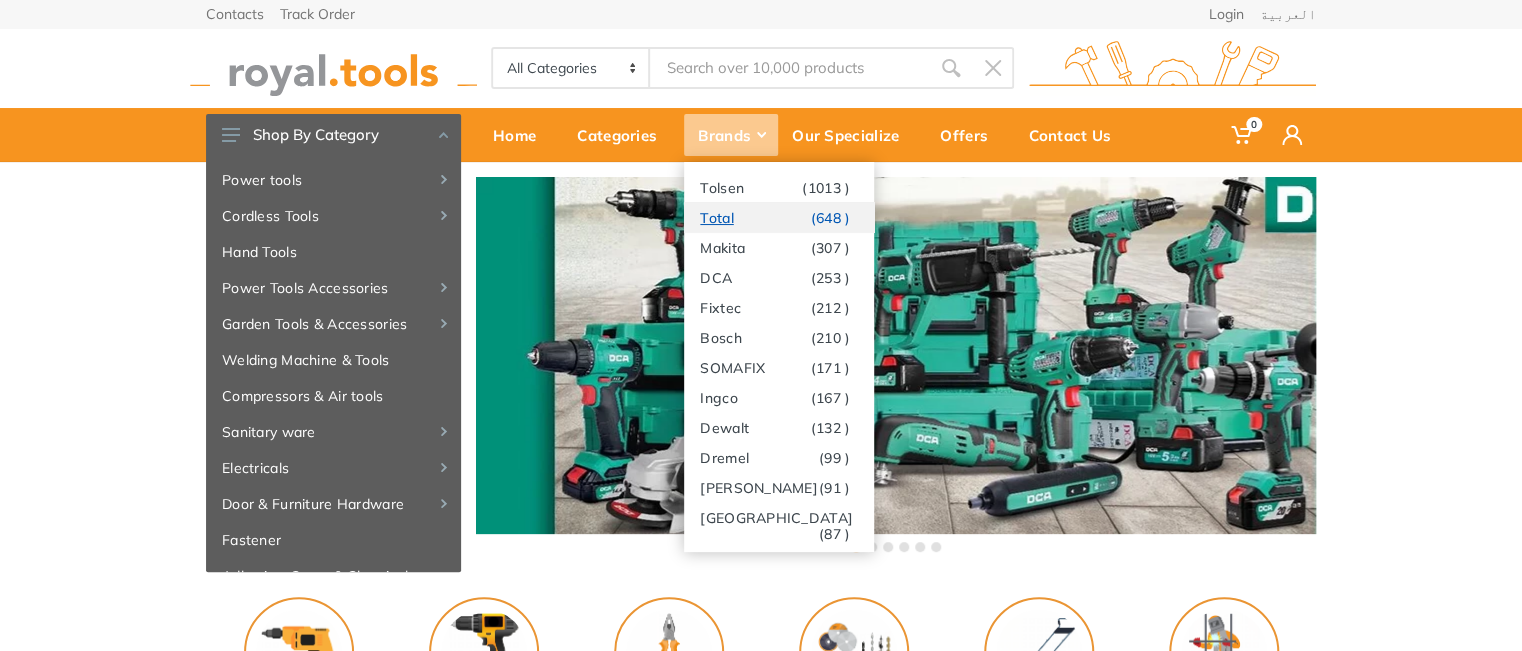 click on "Total                                                                 (648                                                                    )" at bounding box center (779, 217) 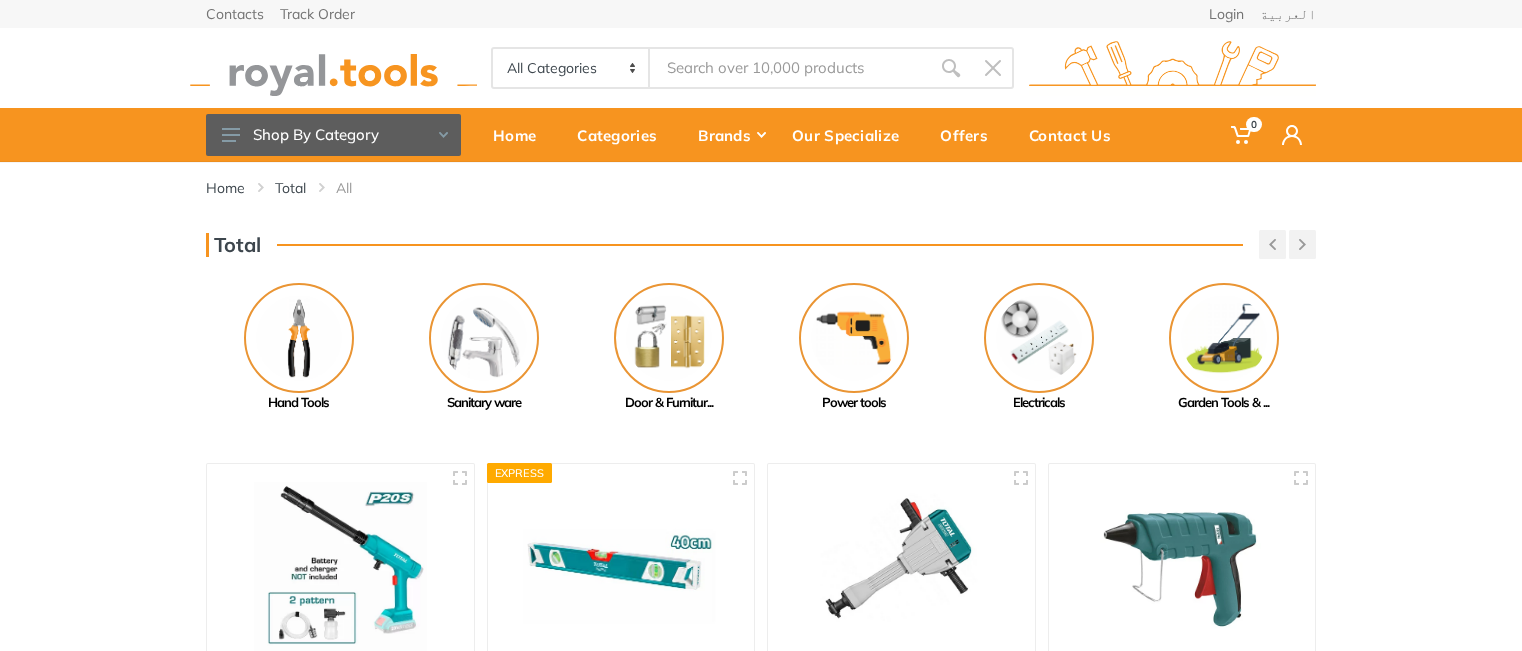 scroll, scrollTop: 0, scrollLeft: 0, axis: both 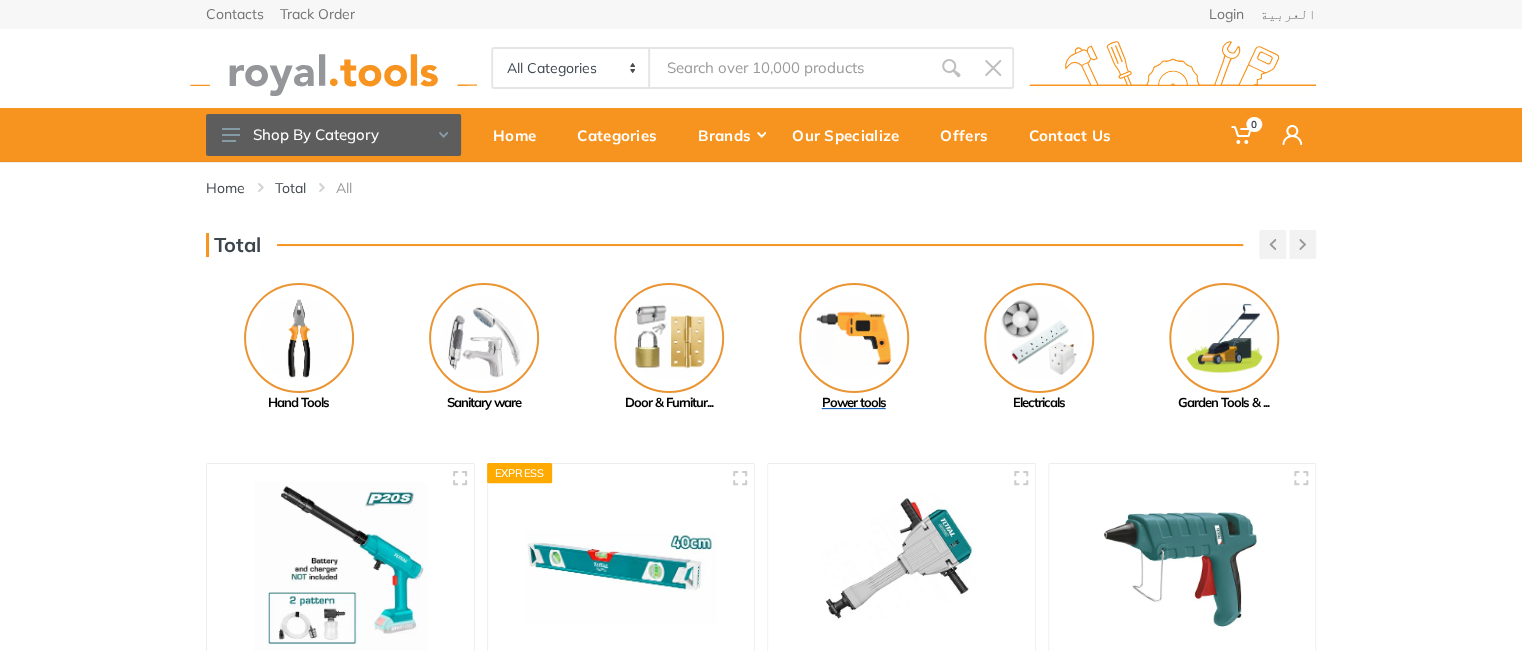 click at bounding box center [854, 338] 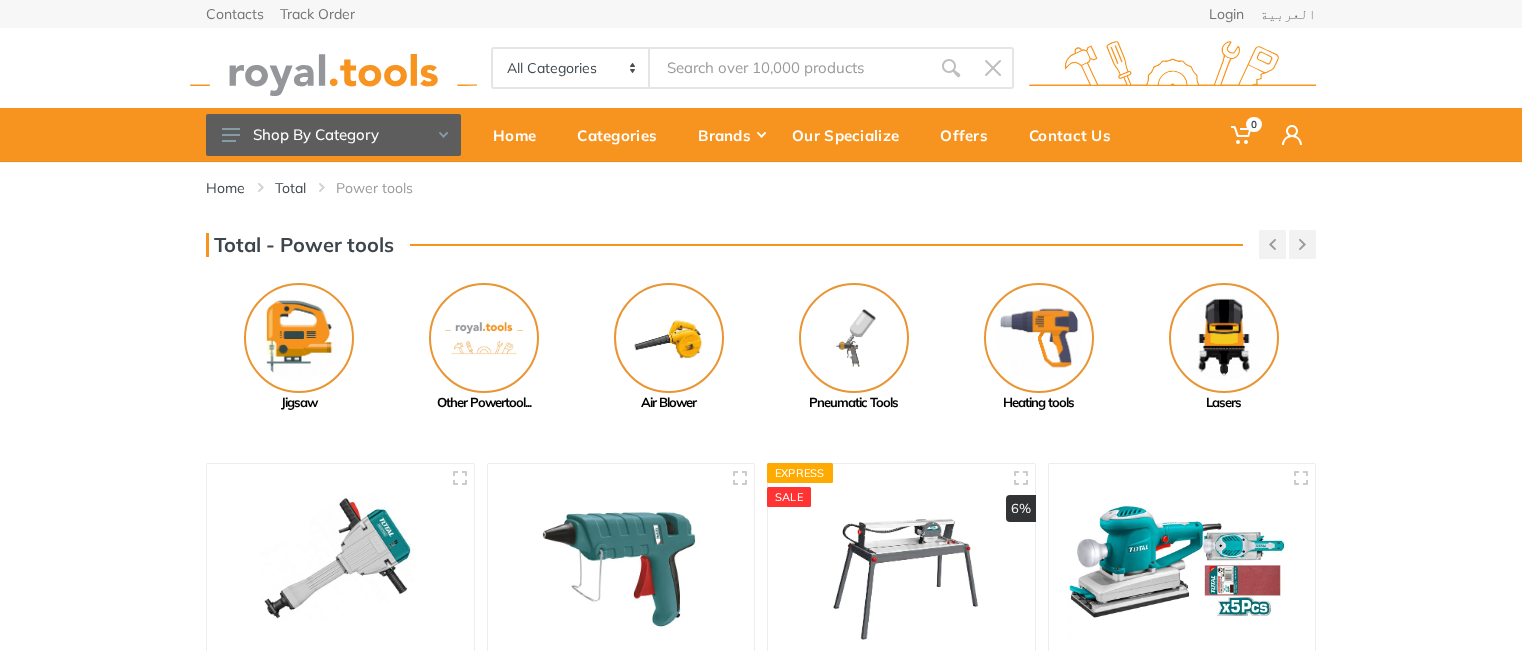 scroll, scrollTop: 0, scrollLeft: 0, axis: both 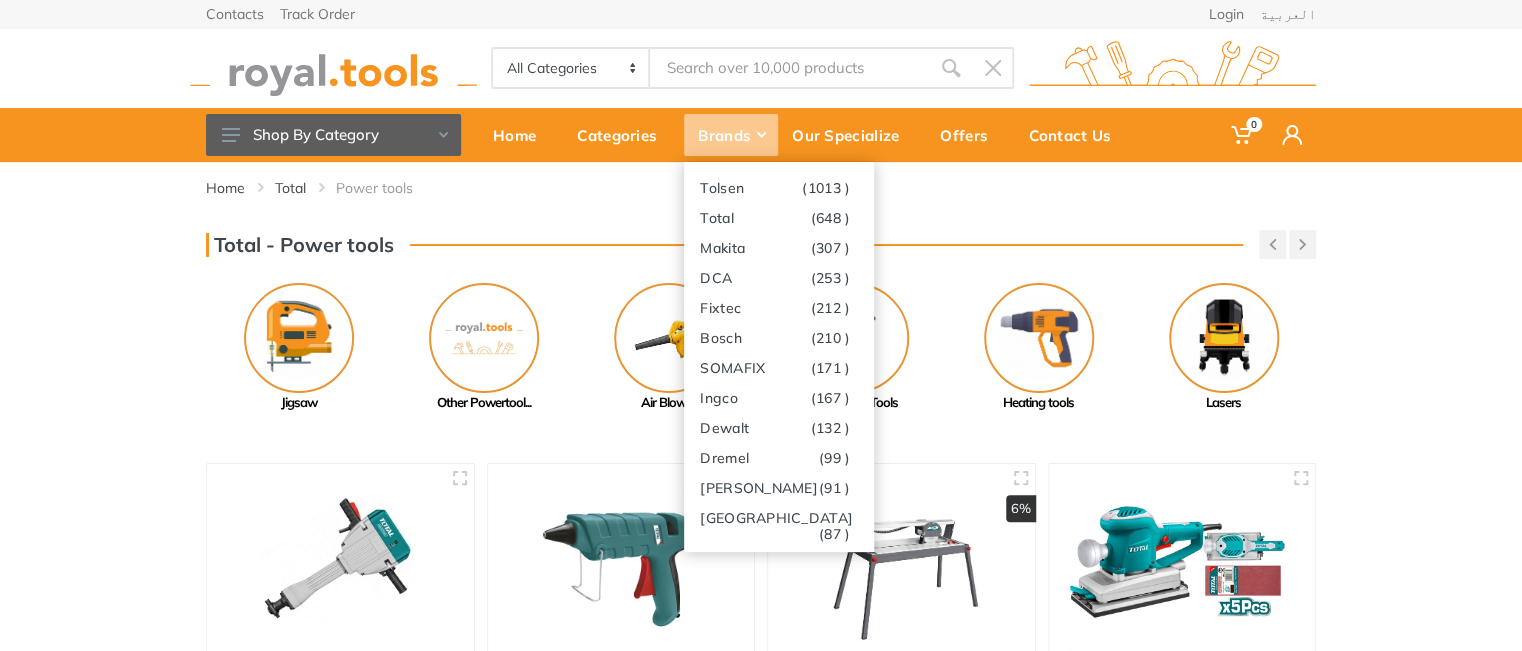 drag, startPoint x: 725, startPoint y: 134, endPoint x: 731, endPoint y: 161, distance: 27.658634 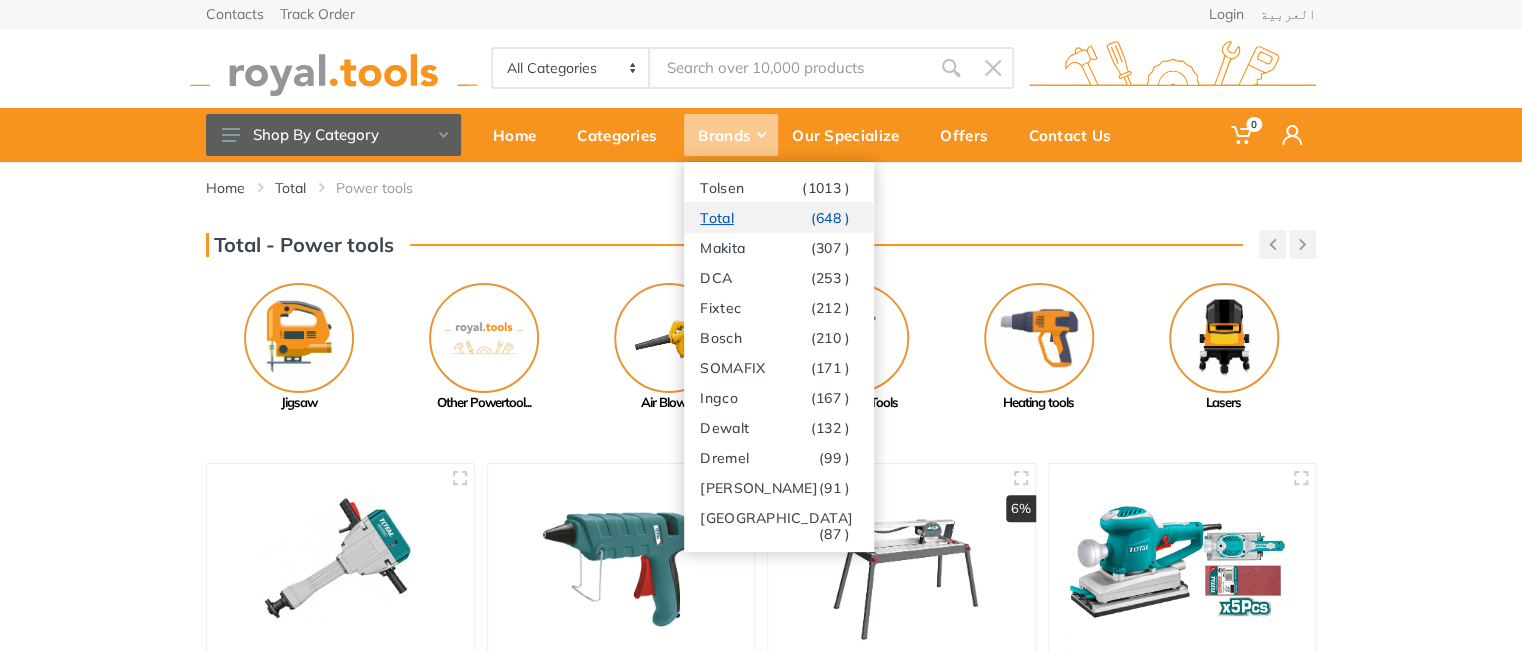 click on "Total                                                                 (648                                                                    )" at bounding box center (779, 217) 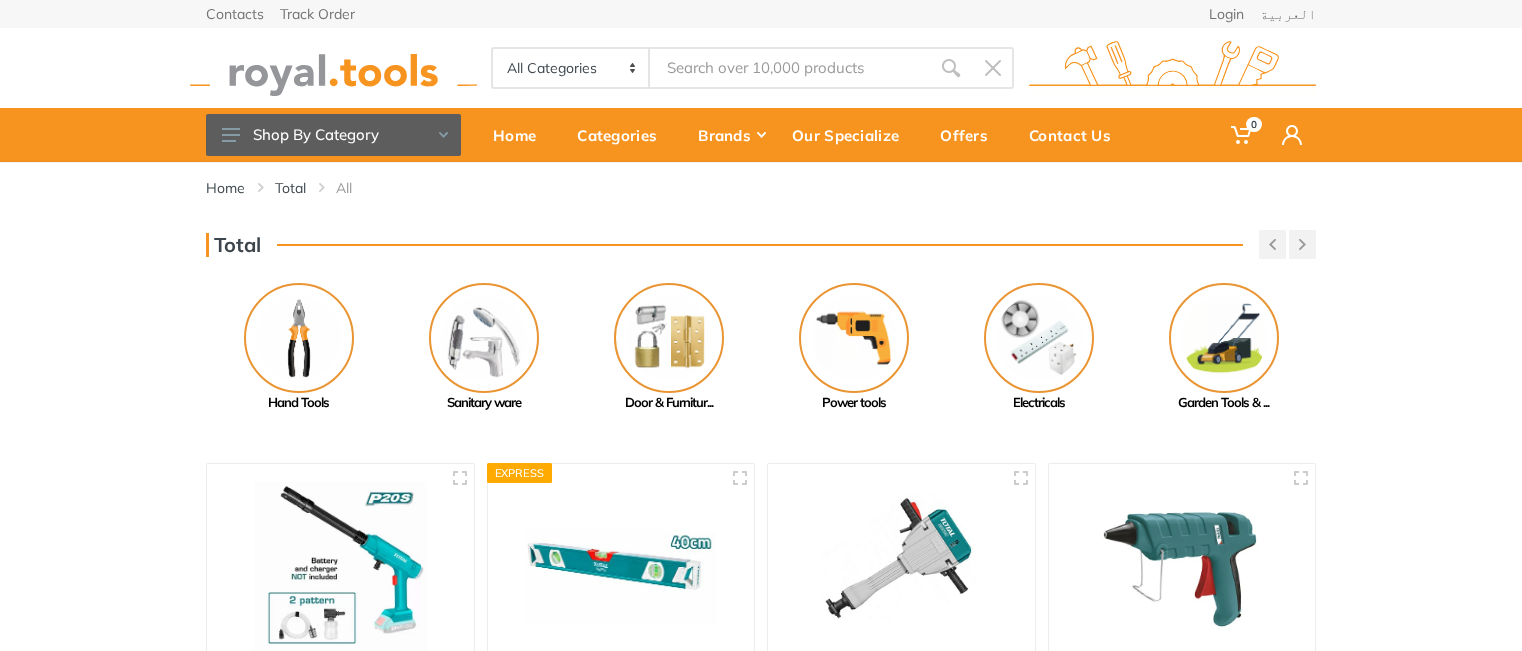 scroll, scrollTop: 0, scrollLeft: 0, axis: both 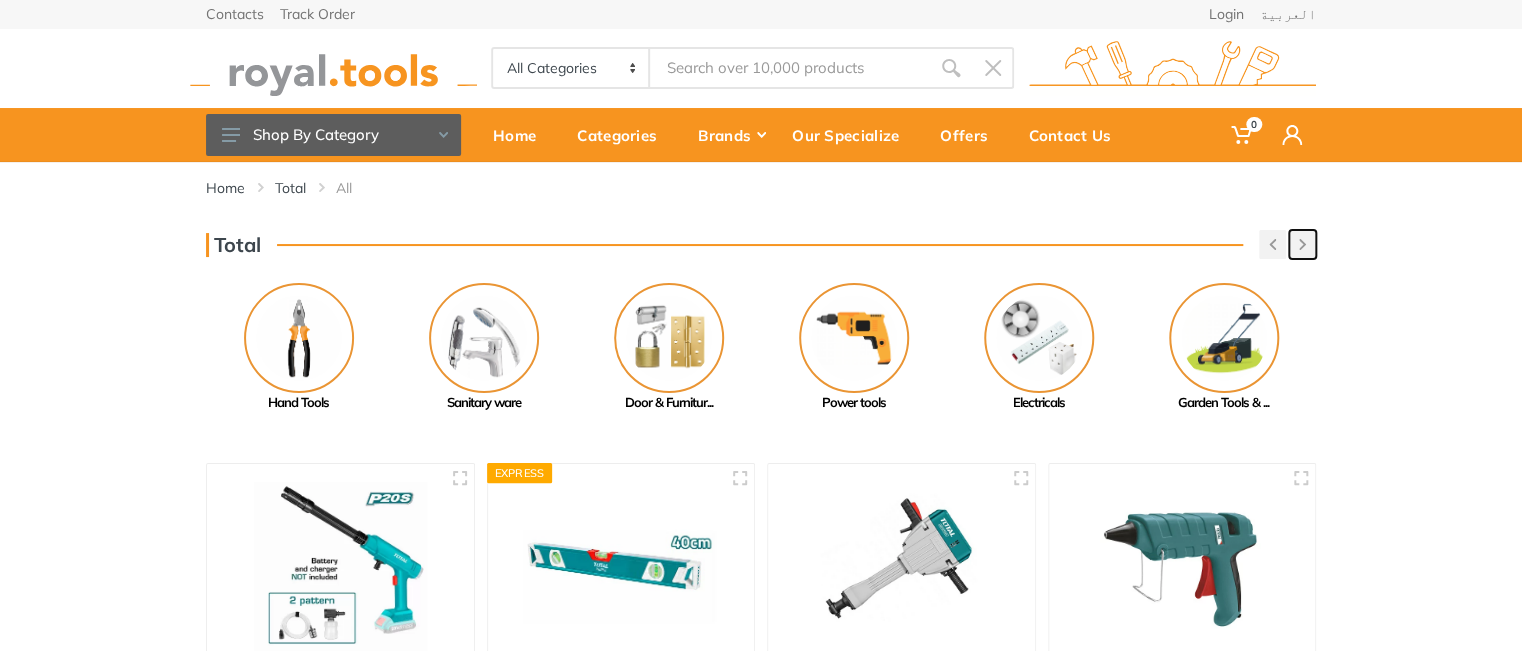 click 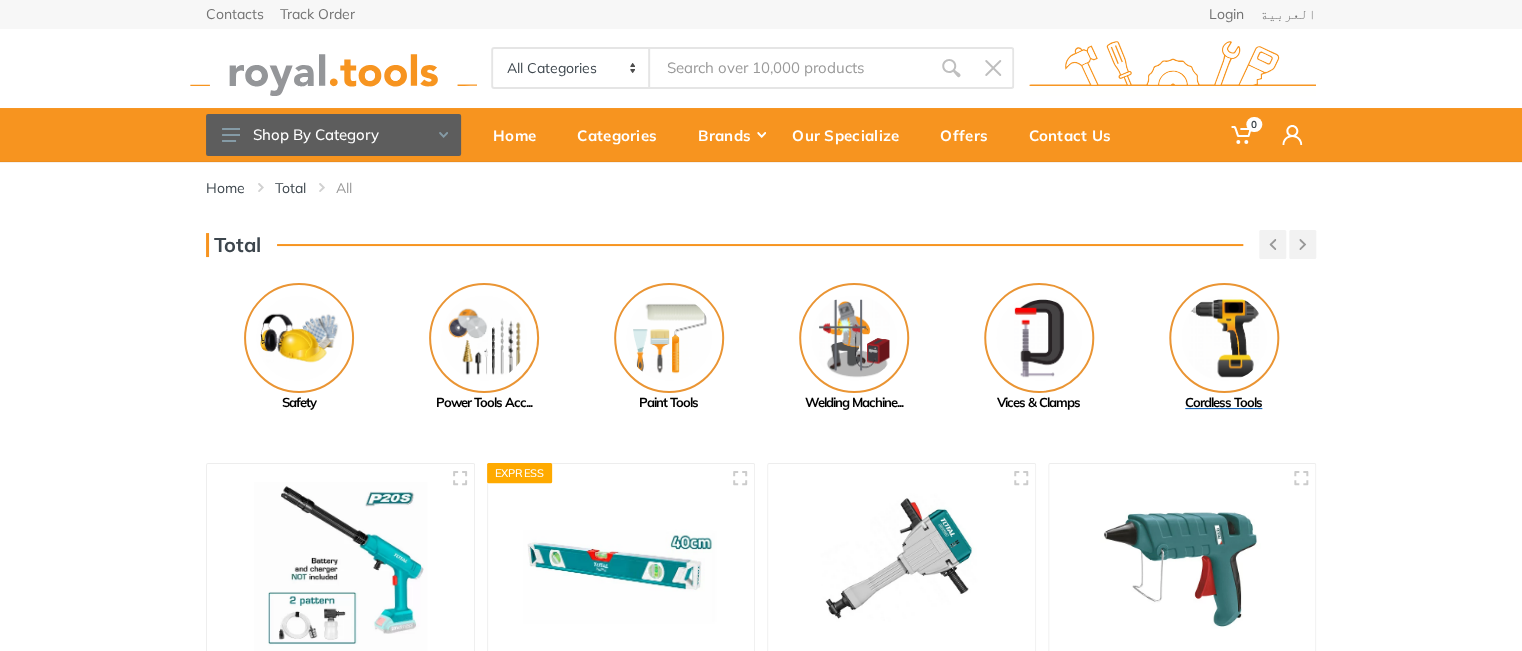 click at bounding box center (1224, 338) 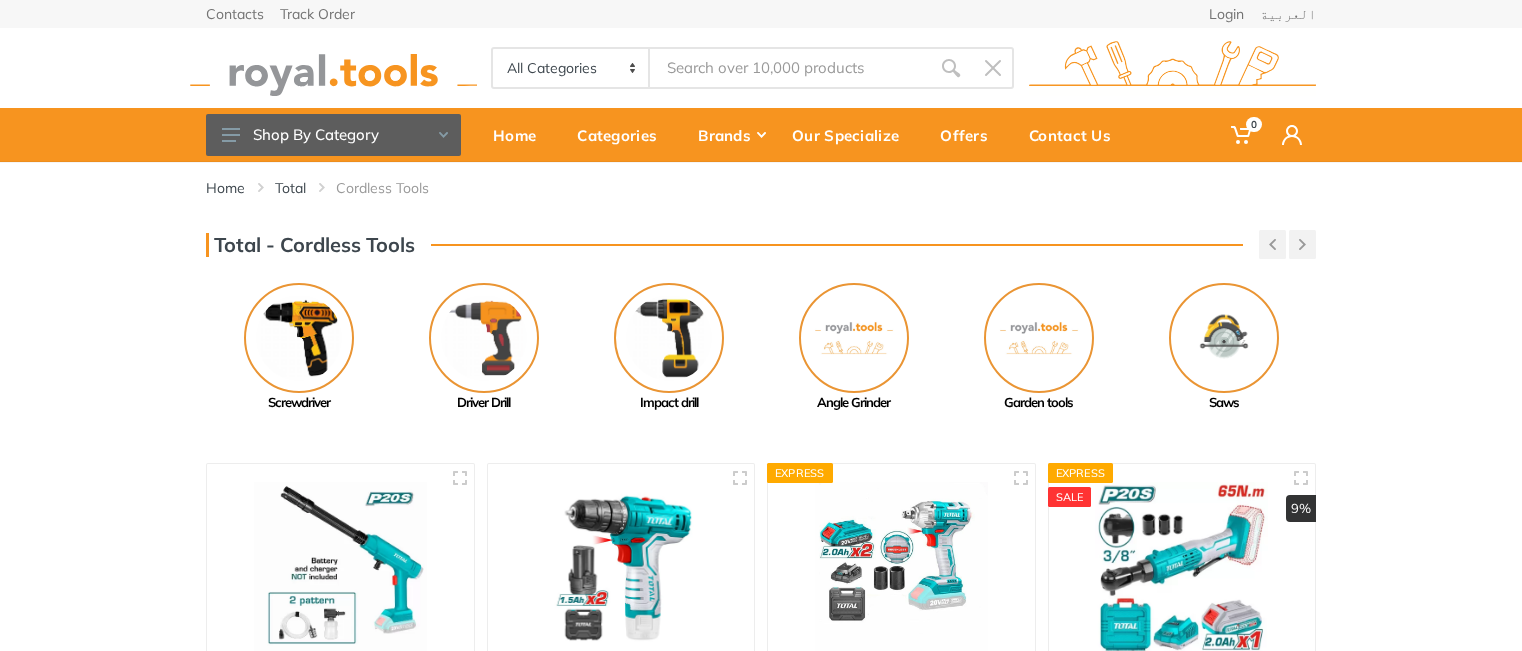 scroll, scrollTop: 0, scrollLeft: 0, axis: both 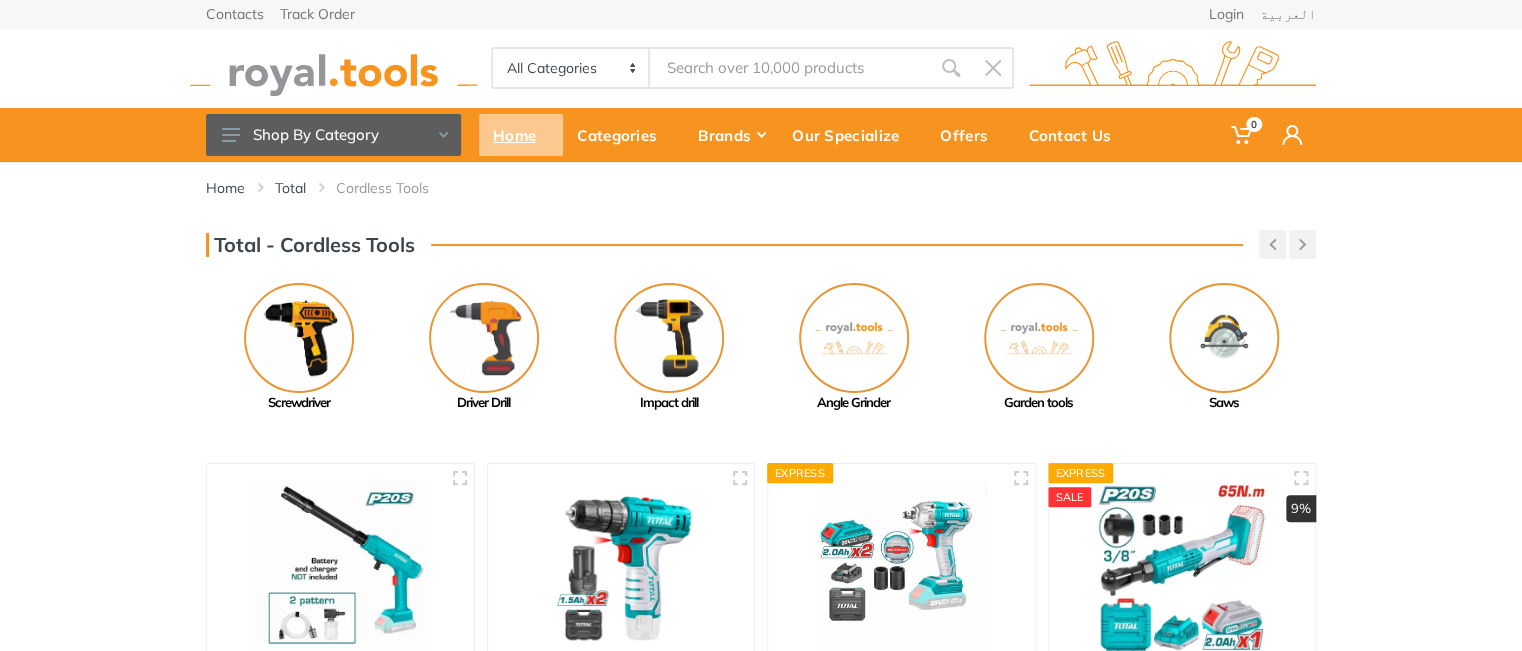 click on "Home" at bounding box center [521, 135] 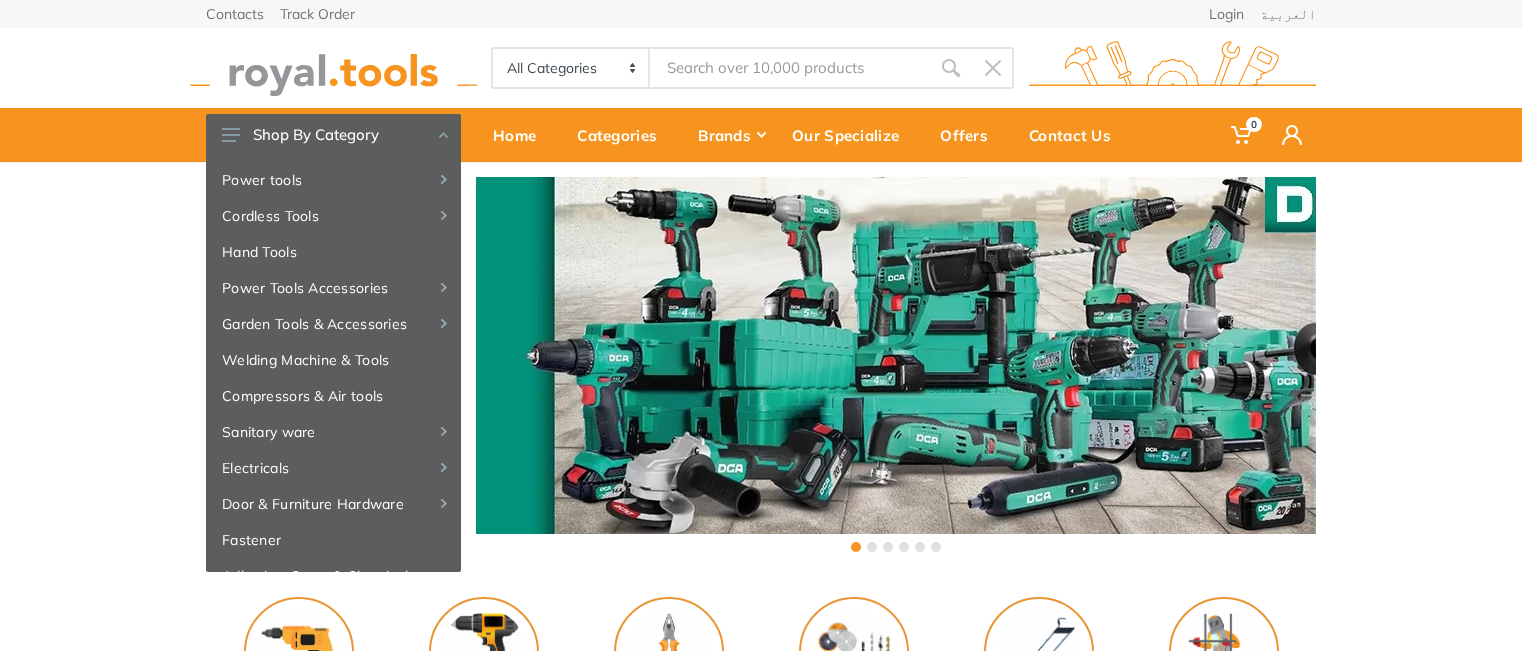 scroll, scrollTop: 0, scrollLeft: 0, axis: both 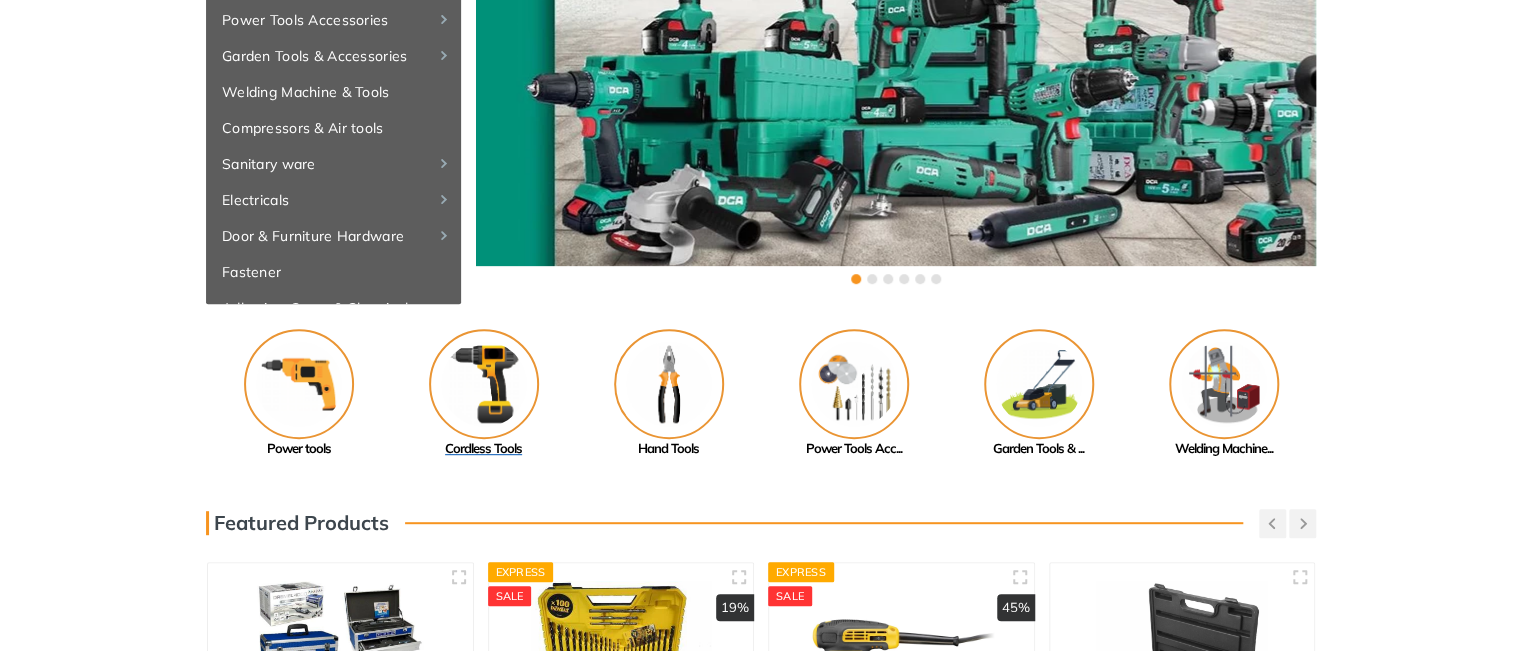 click at bounding box center [484, 384] 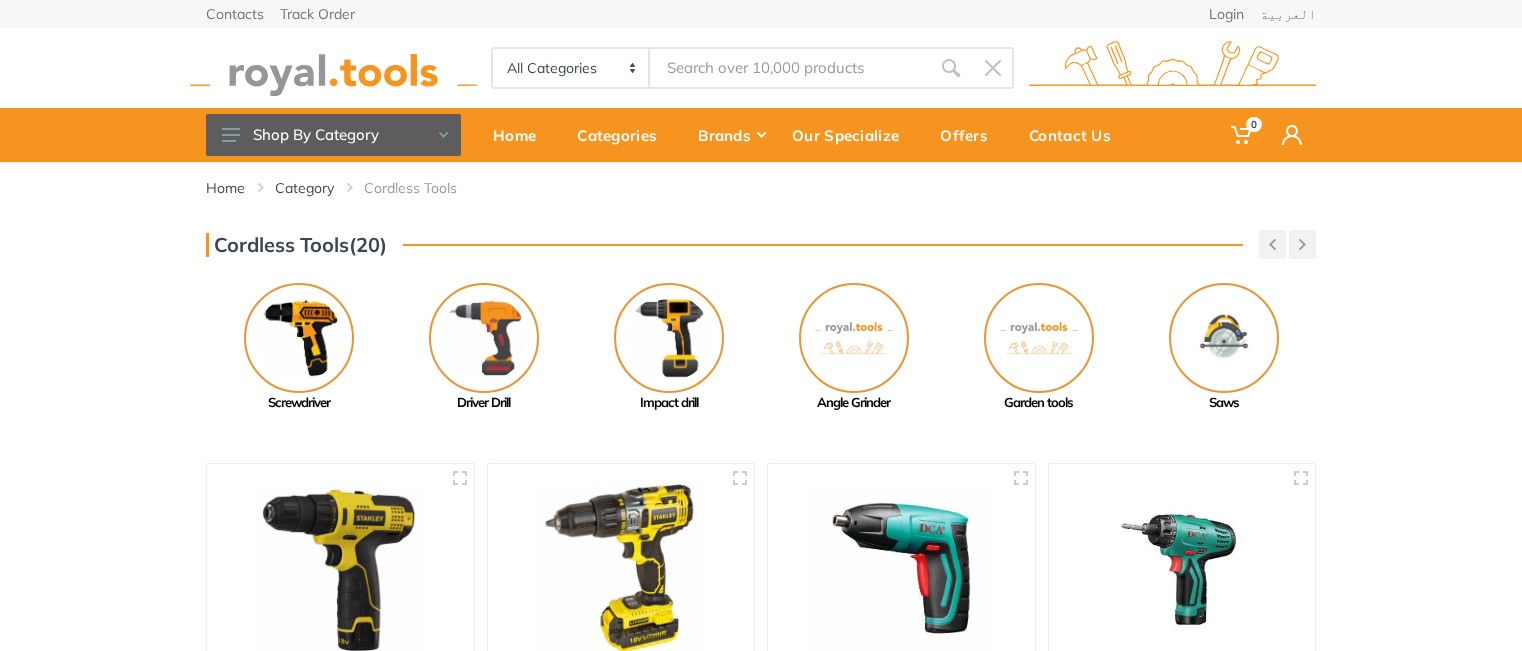 scroll, scrollTop: 0, scrollLeft: 0, axis: both 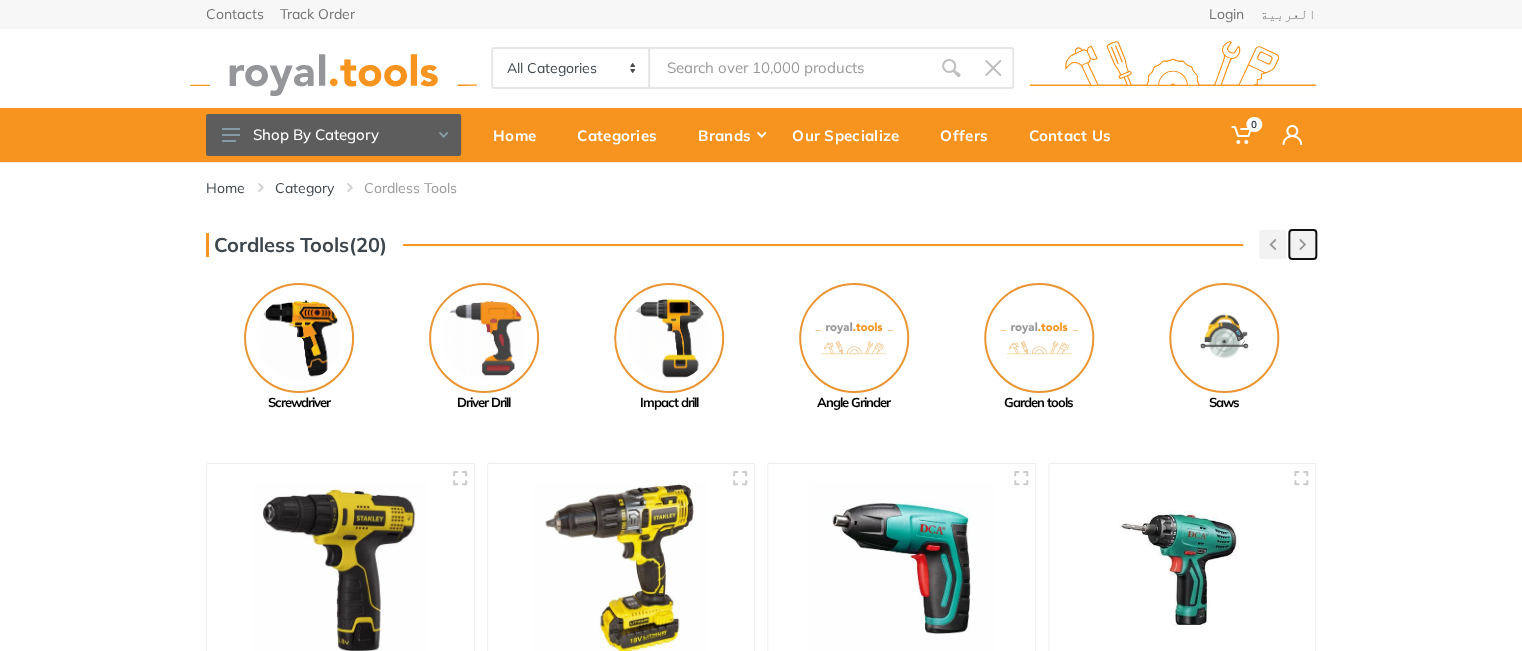 click at bounding box center [1302, 244] 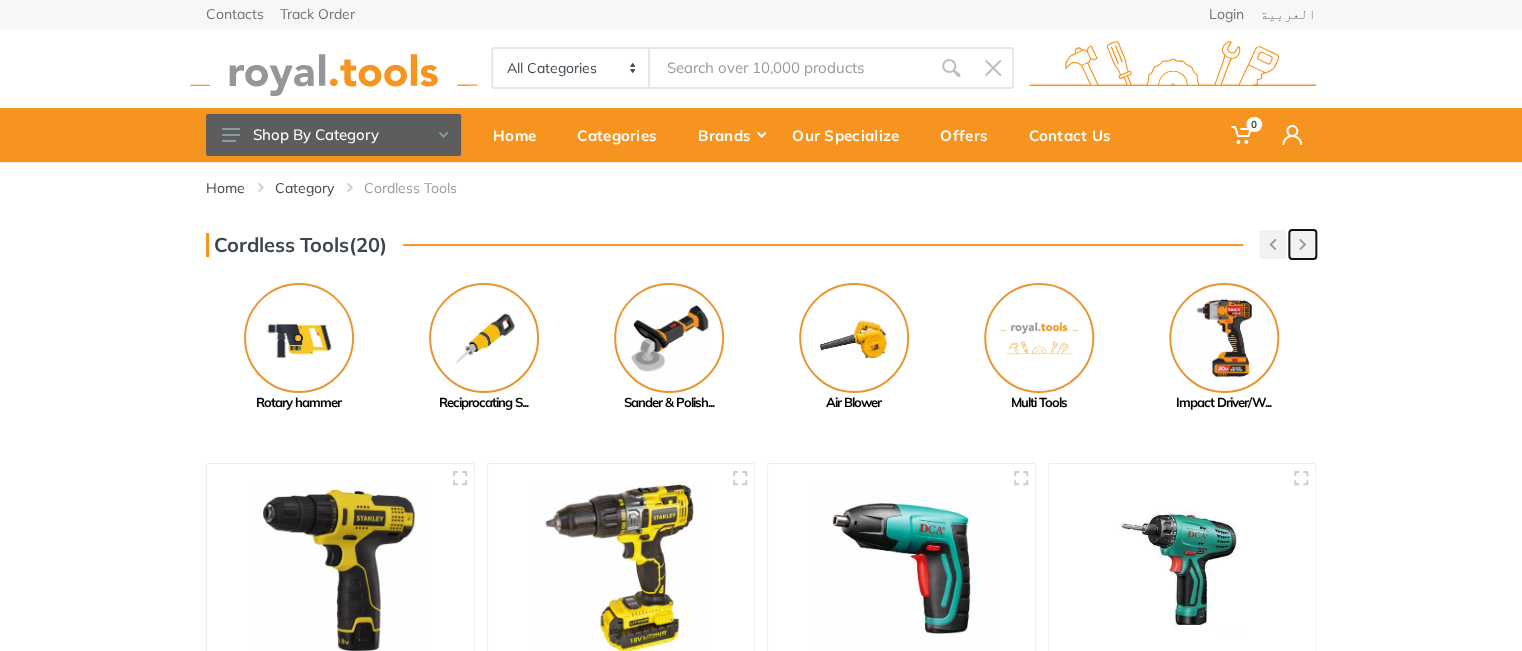 click at bounding box center (1302, 244) 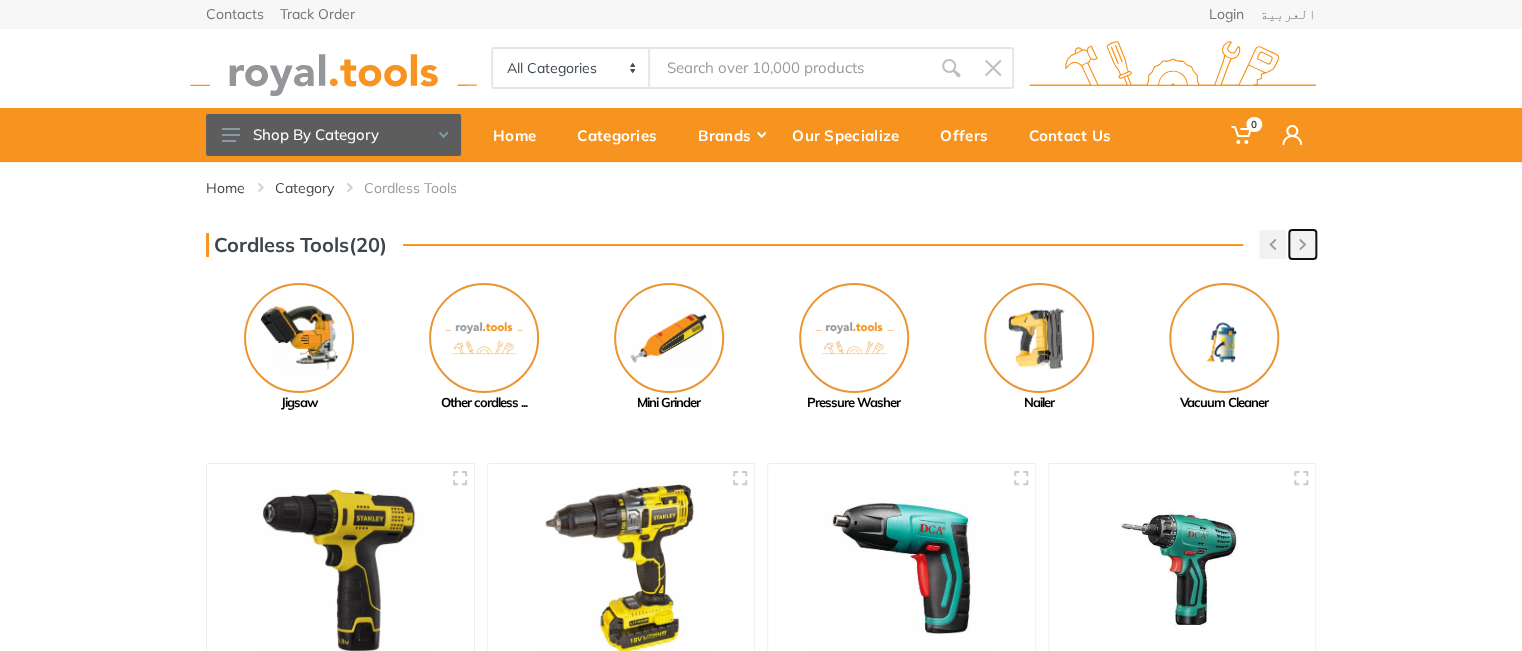 click at bounding box center (1302, 244) 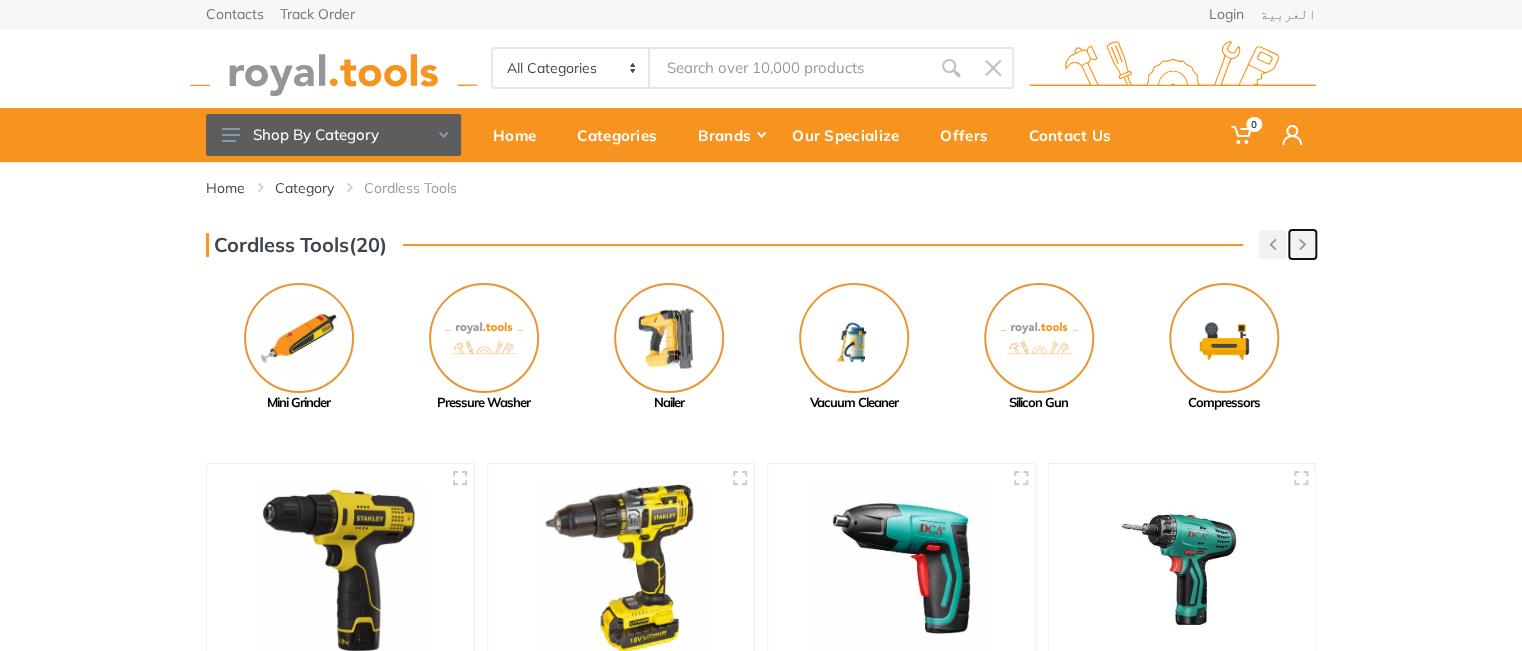 click 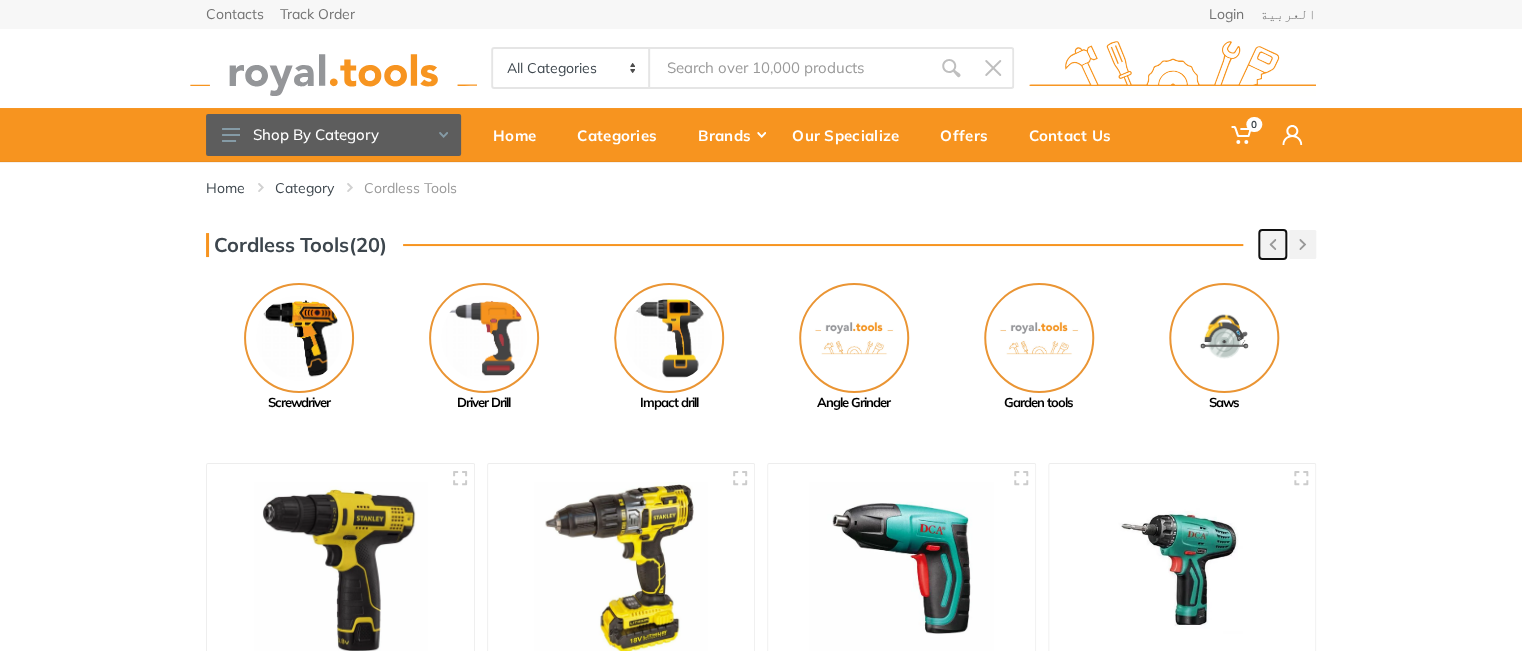 click 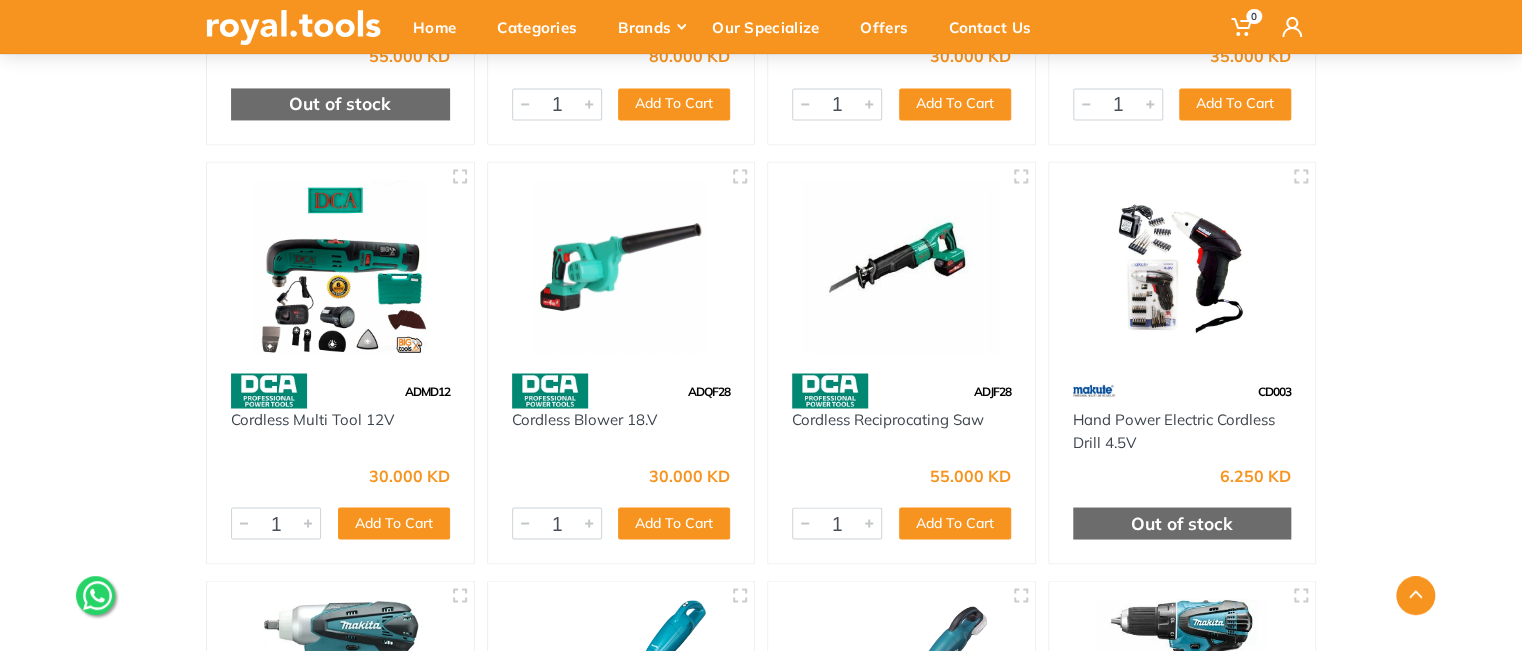 scroll, scrollTop: 1548, scrollLeft: 0, axis: vertical 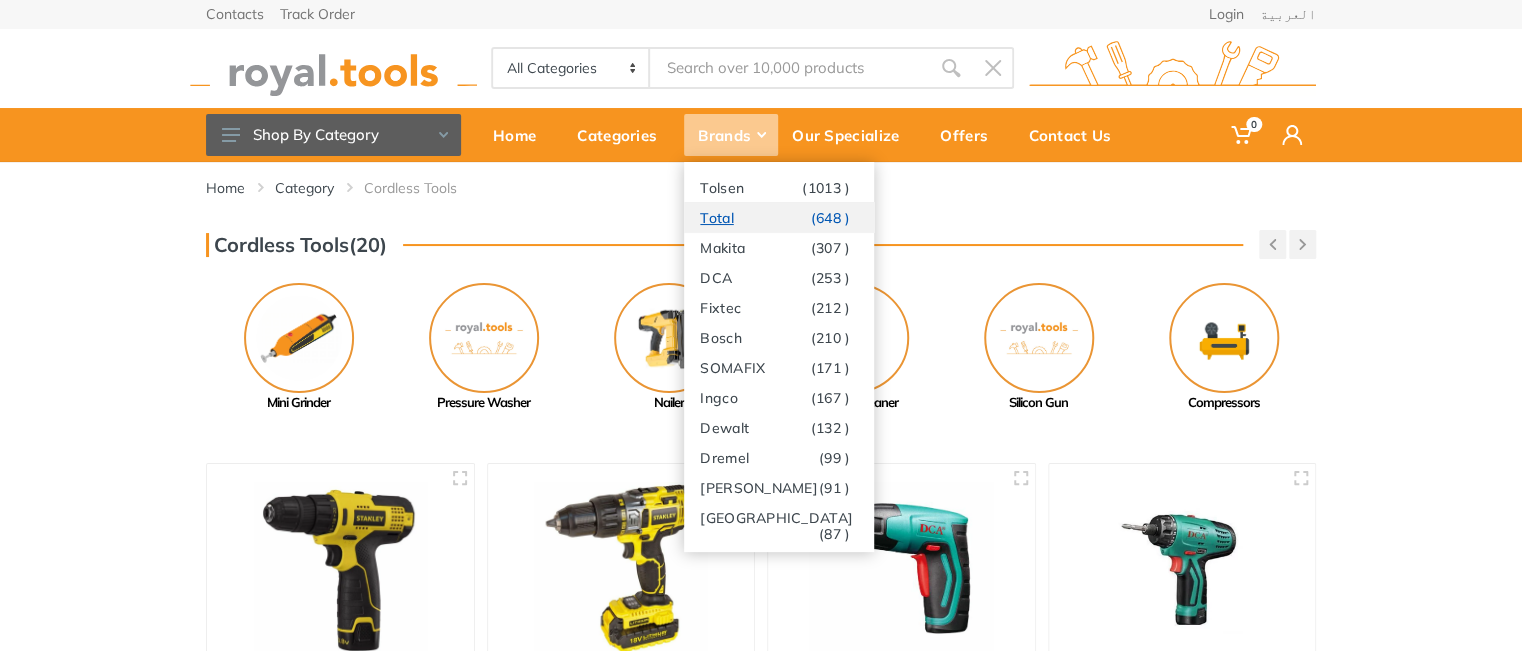 click on "Total                                                                 (648                                                                    )" at bounding box center (779, 217) 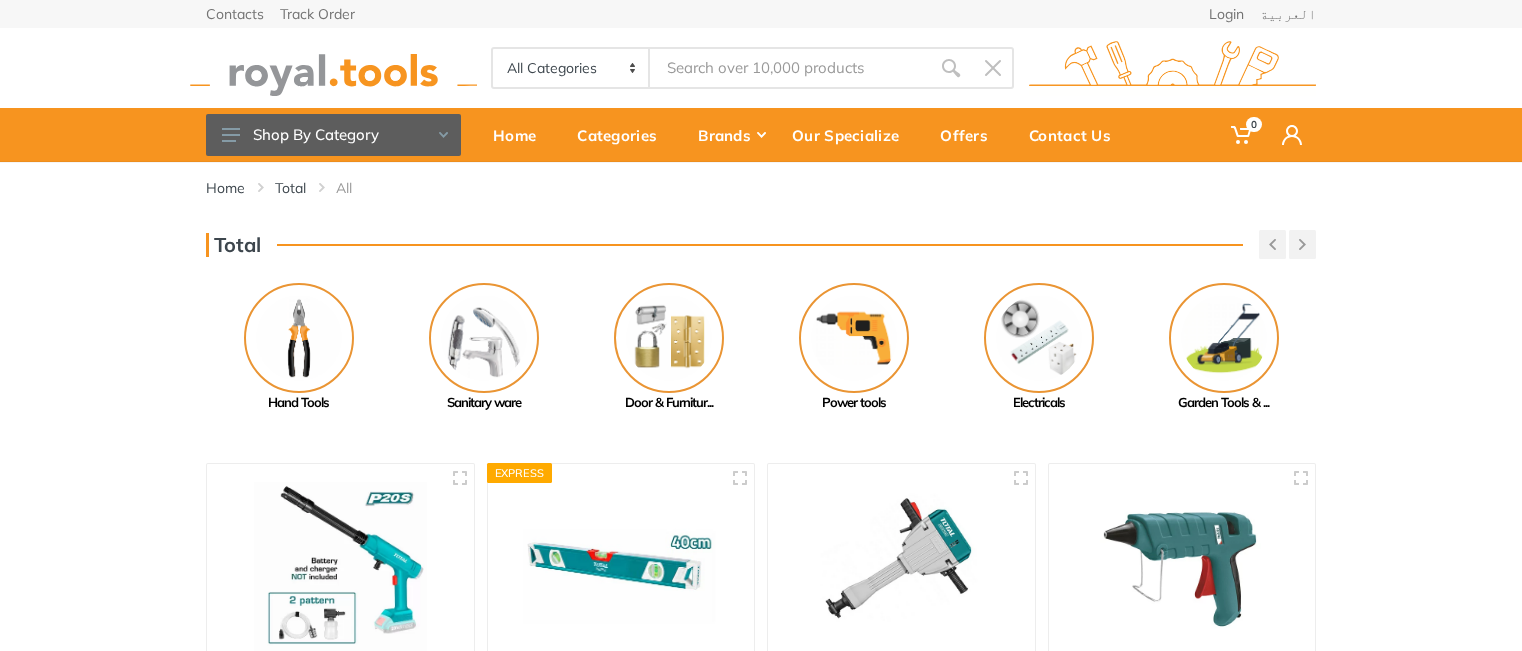scroll, scrollTop: 0, scrollLeft: 0, axis: both 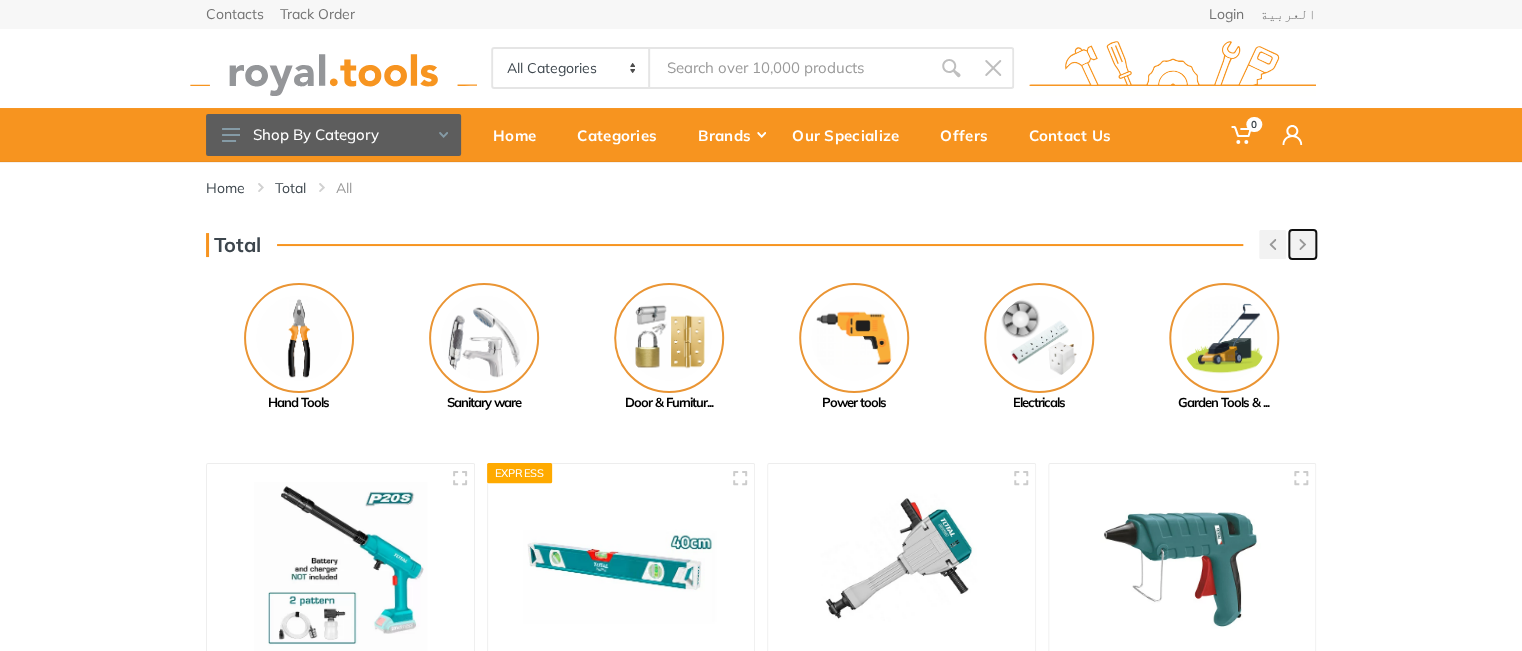 click at bounding box center (1302, 244) 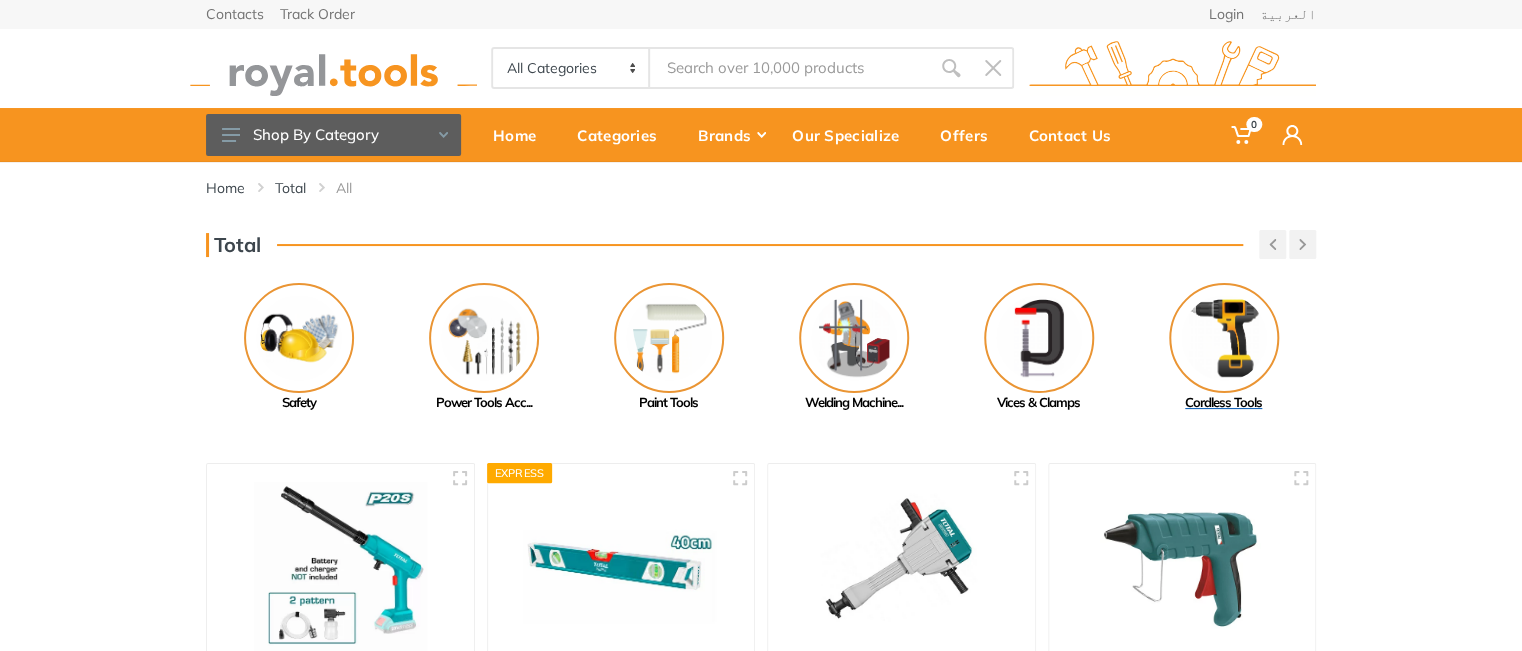 click at bounding box center [1224, 338] 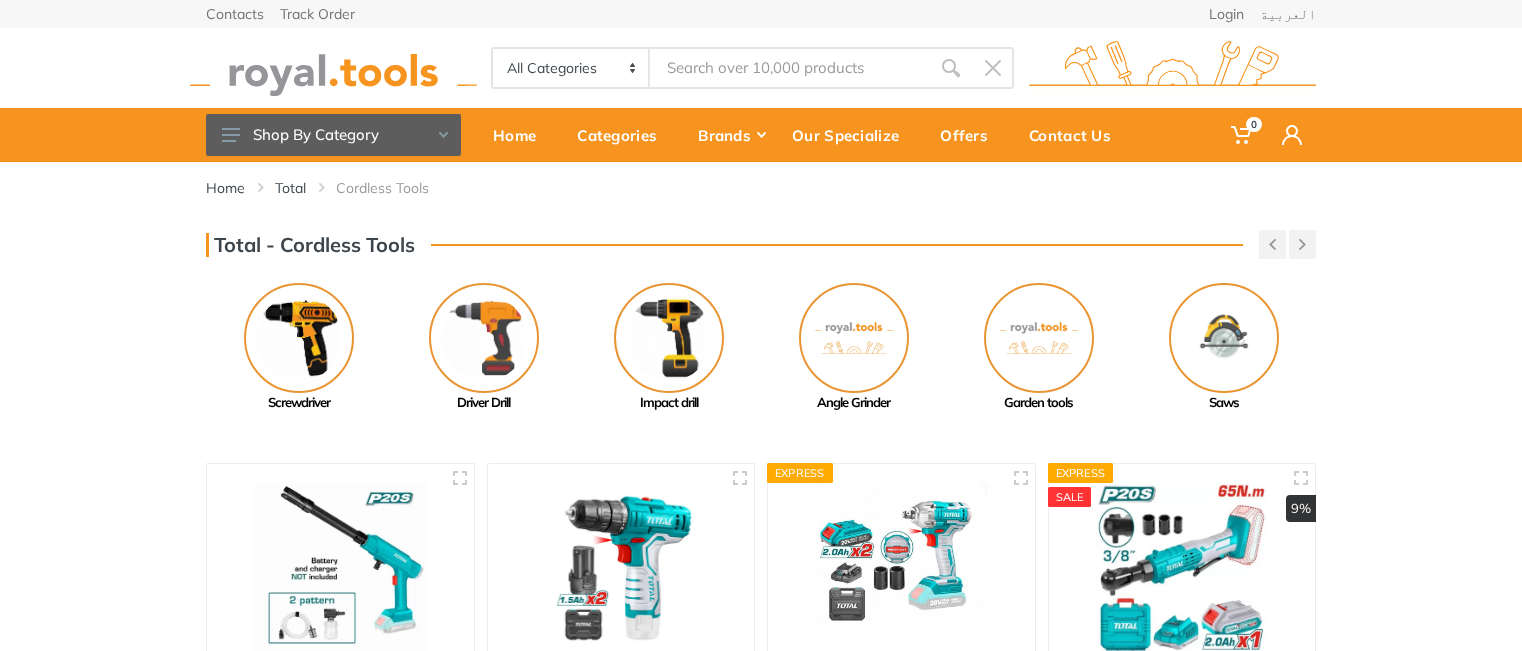scroll, scrollTop: 0, scrollLeft: 0, axis: both 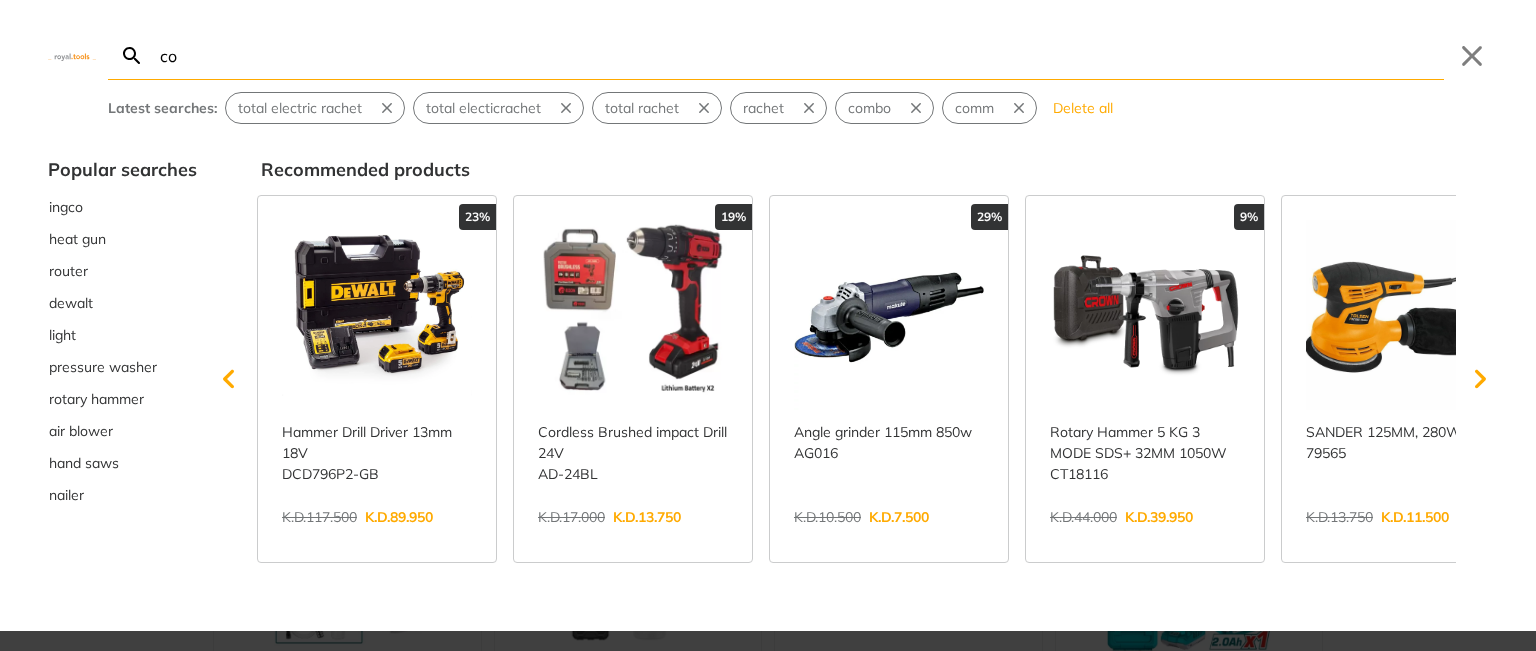 type on "co" 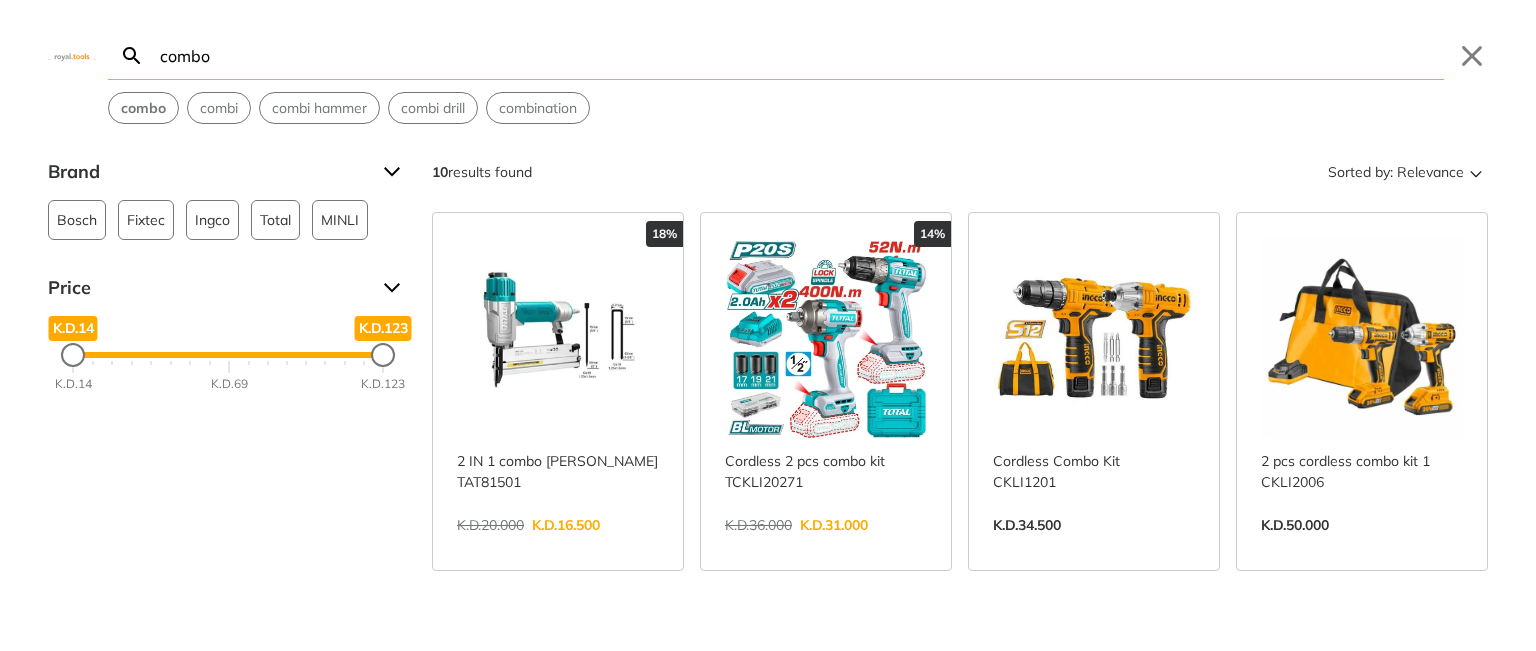 type on "combo" 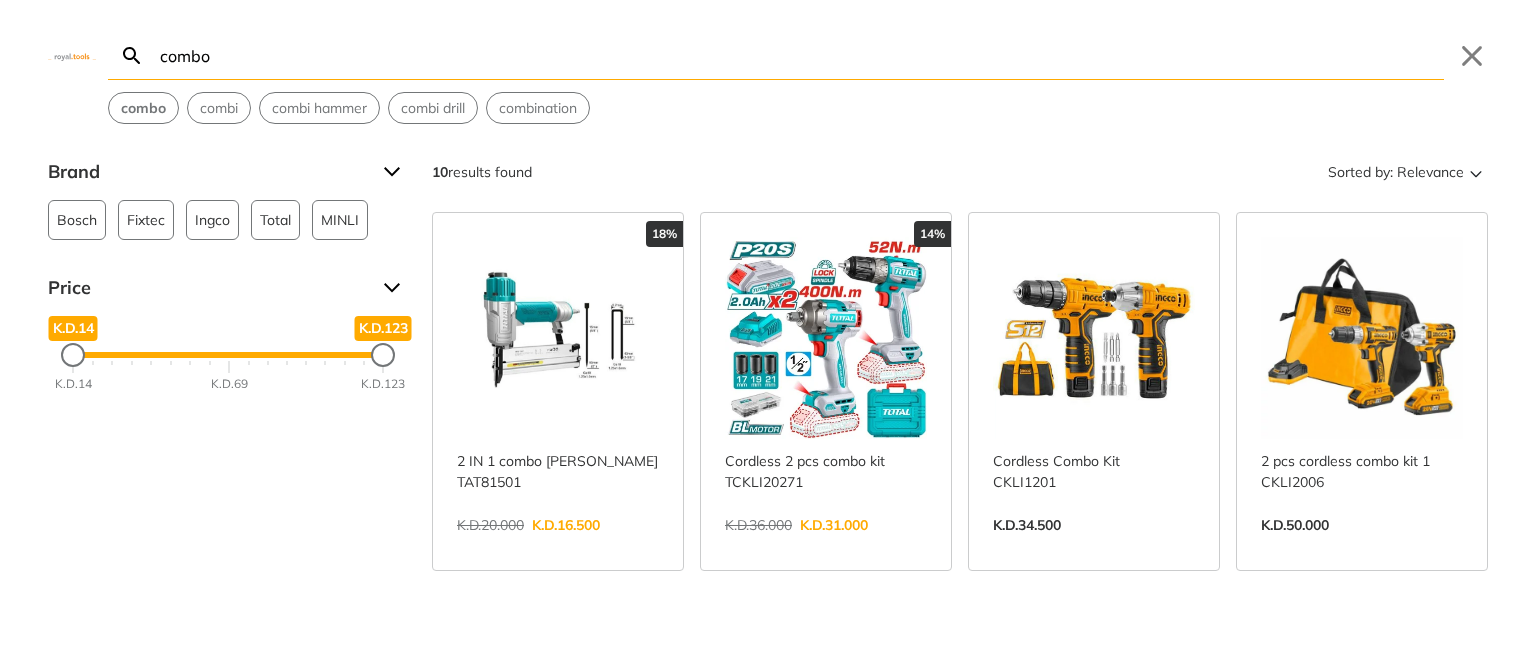 click on "combo" at bounding box center [800, 55] 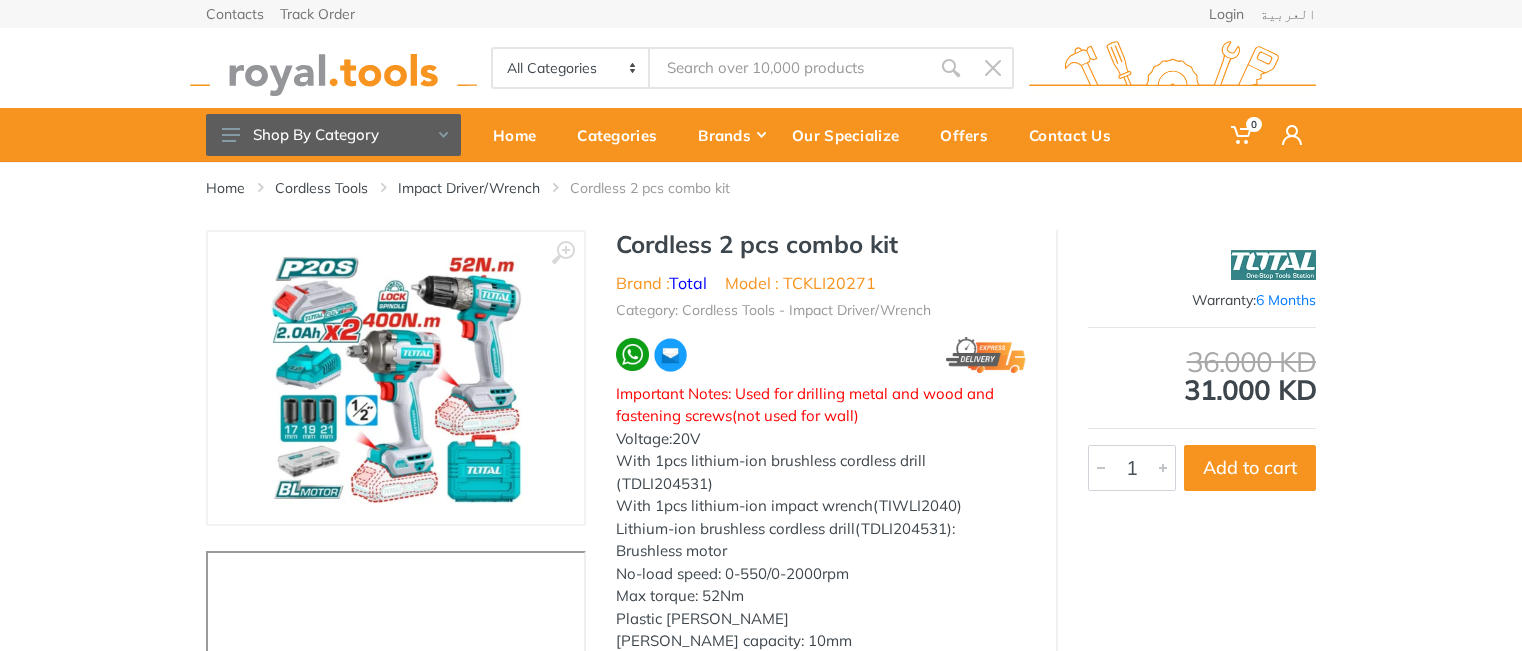 scroll, scrollTop: 0, scrollLeft: 0, axis: both 